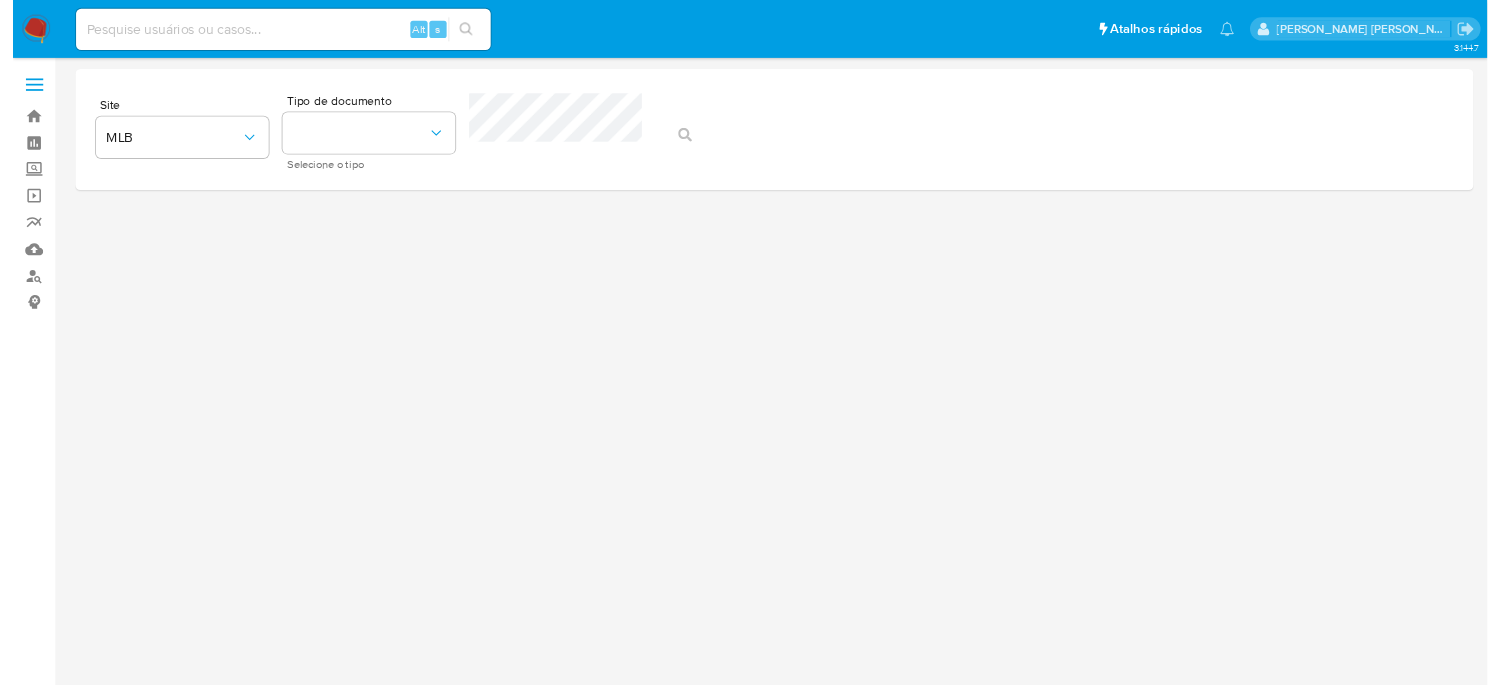 scroll, scrollTop: 0, scrollLeft: 0, axis: both 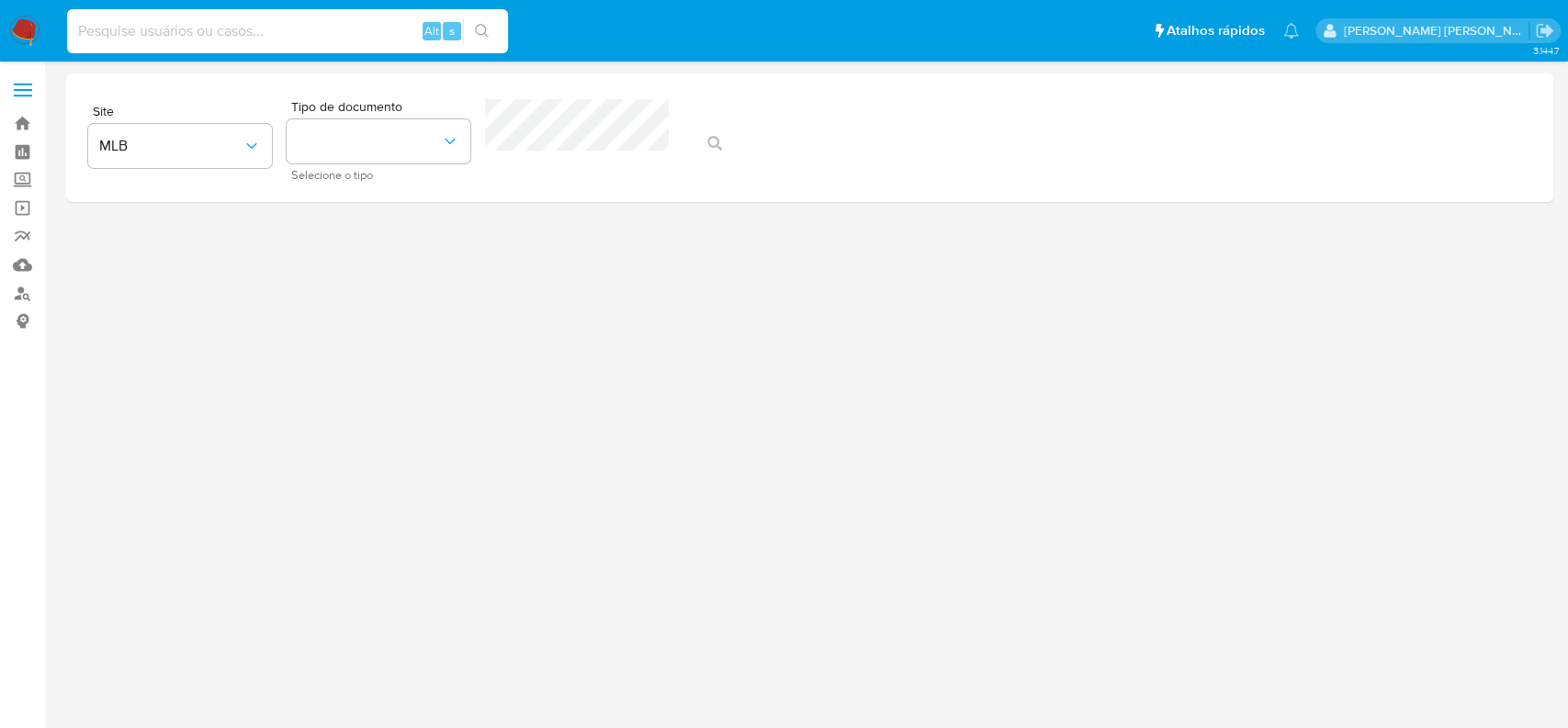 click at bounding box center (288, 31) 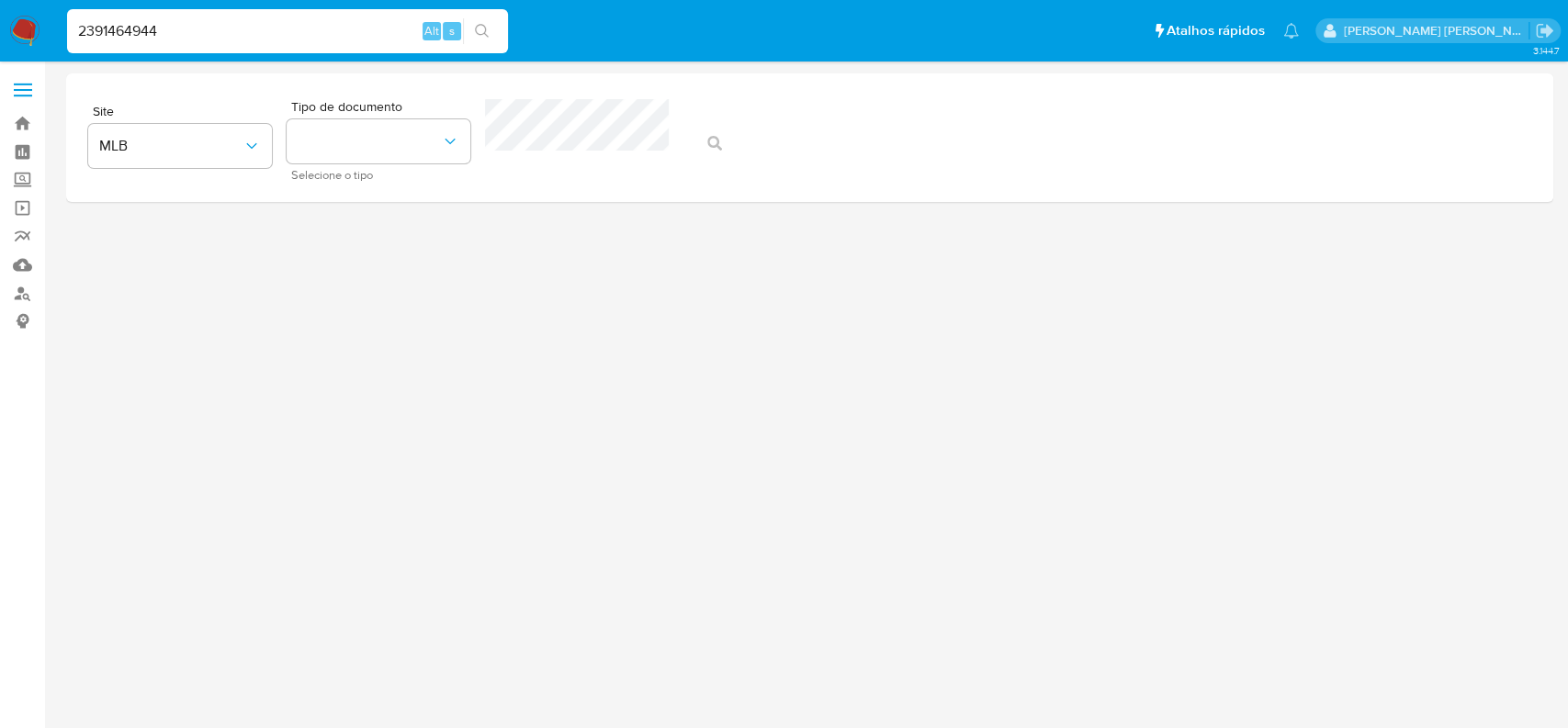 type on "2391464944" 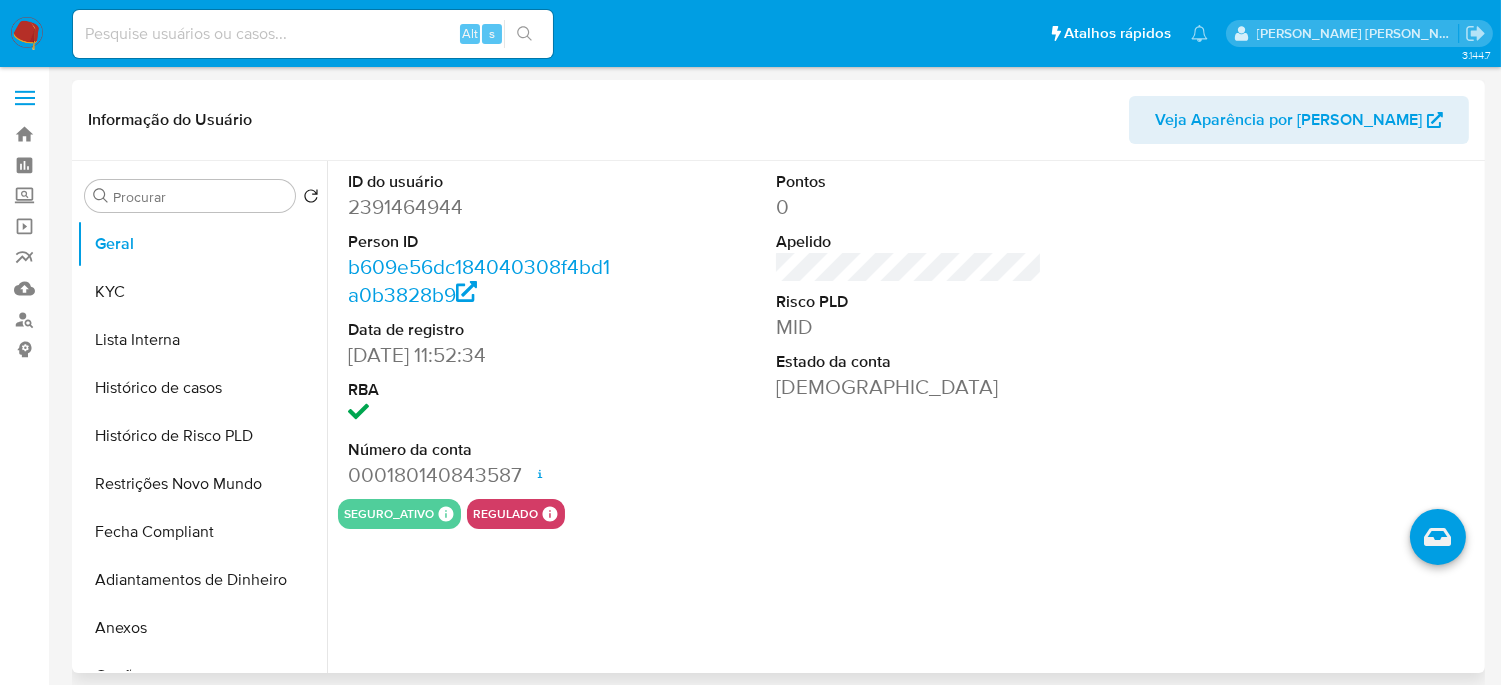 select on "10" 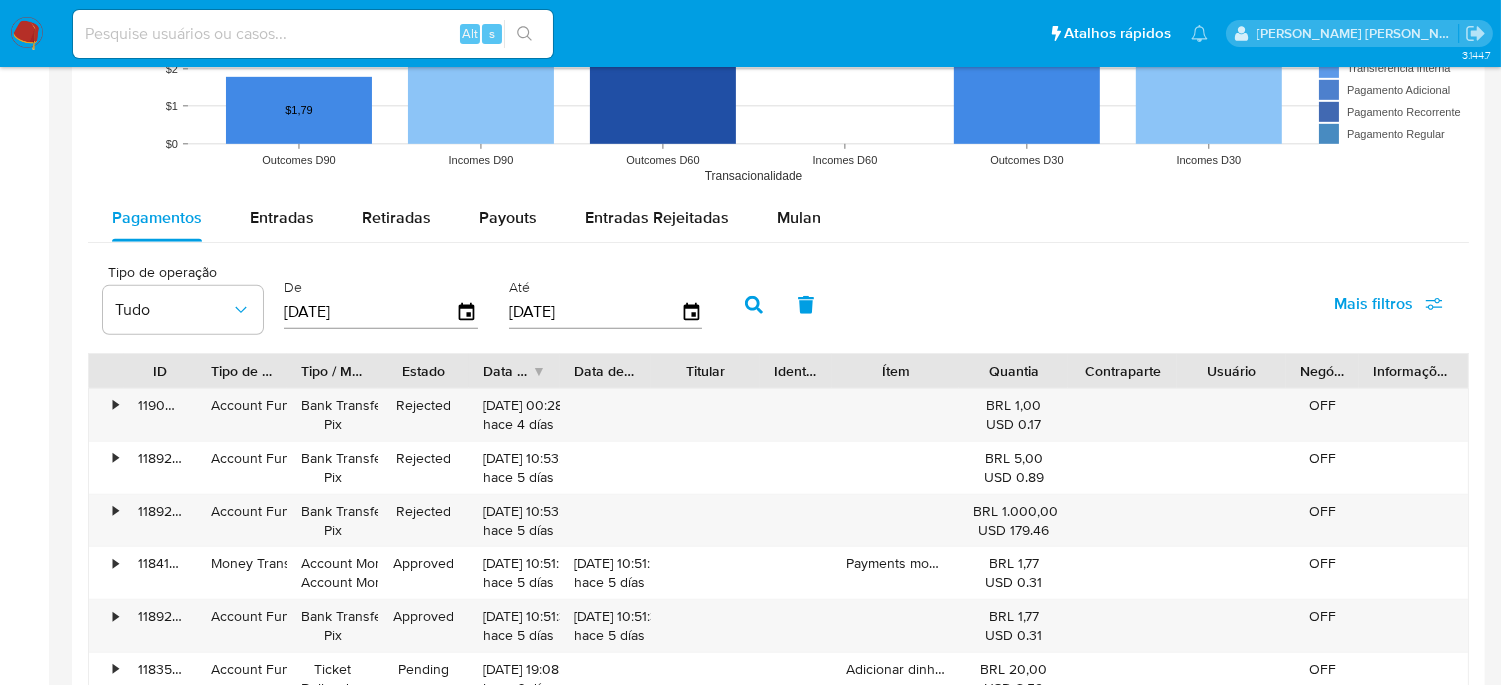scroll, scrollTop: 1814, scrollLeft: 0, axis: vertical 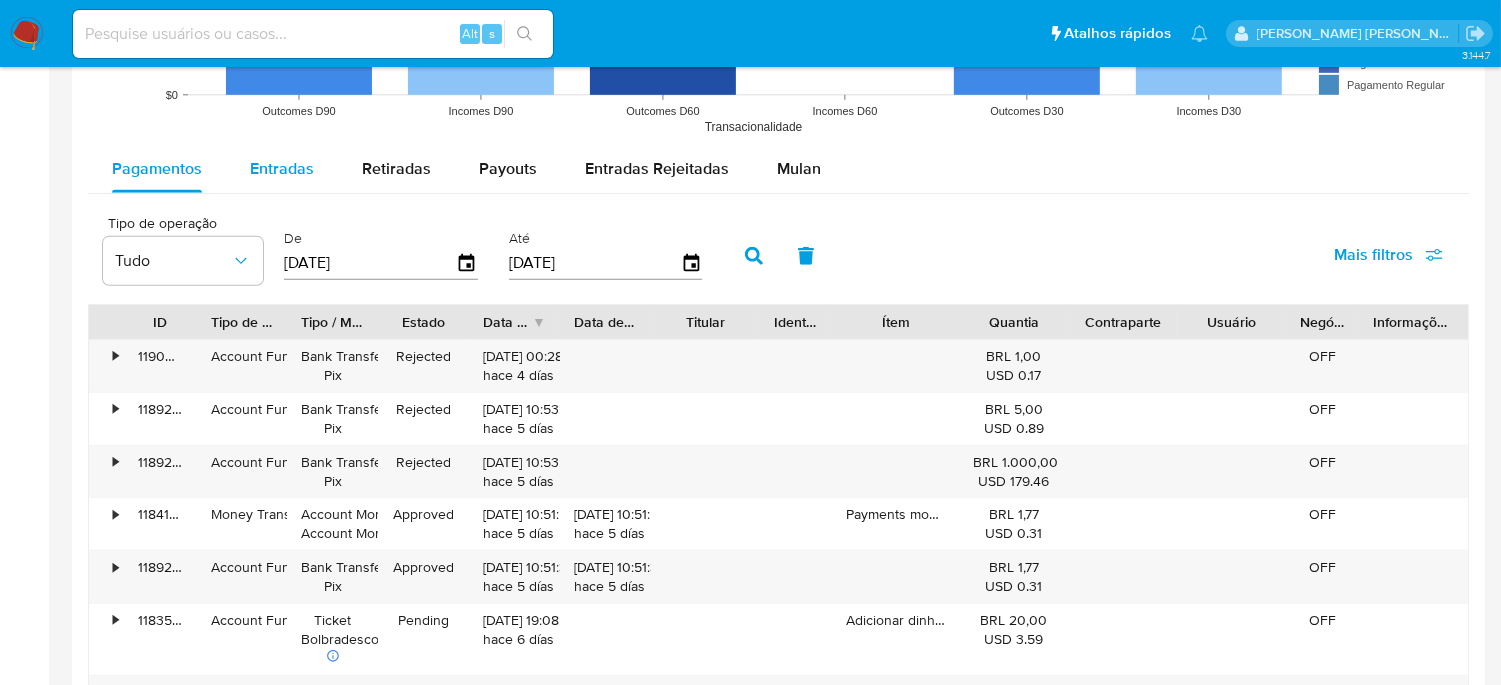 click on "Entradas" at bounding box center (282, 168) 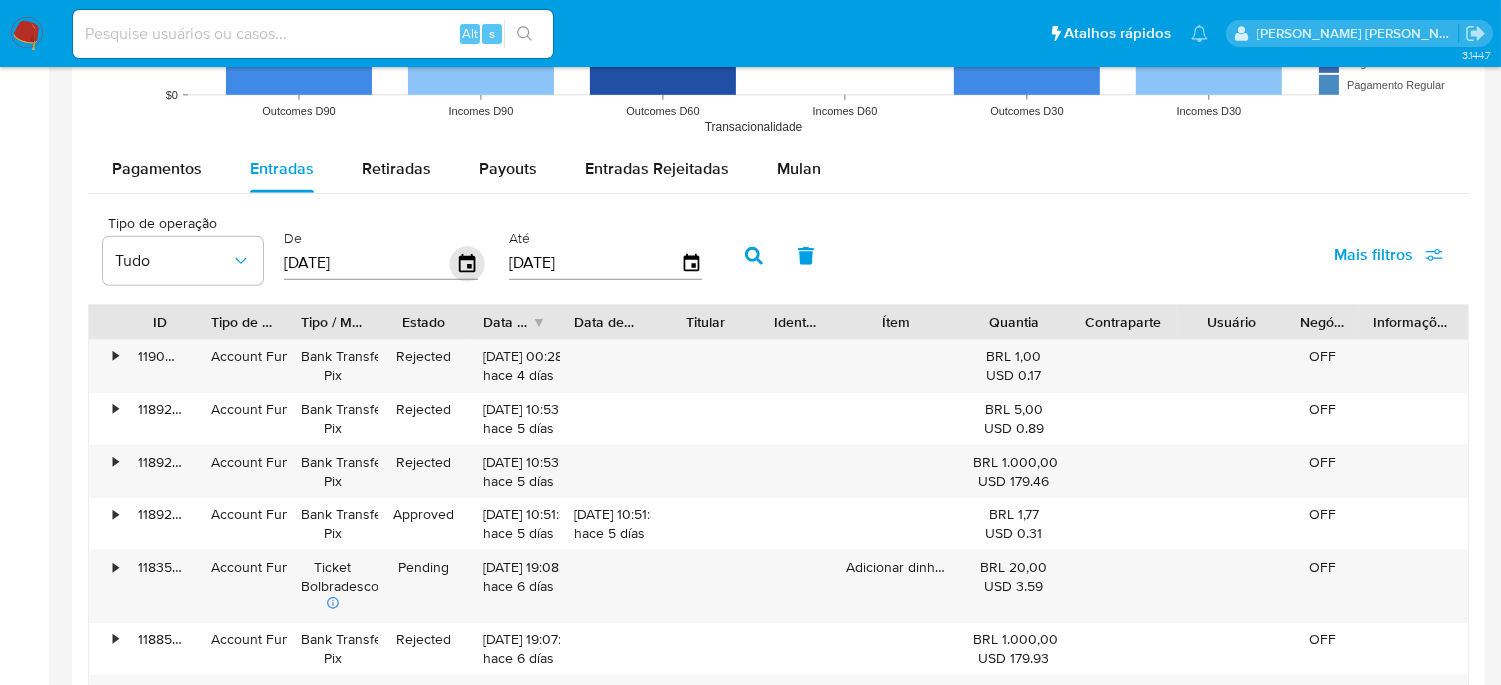 click 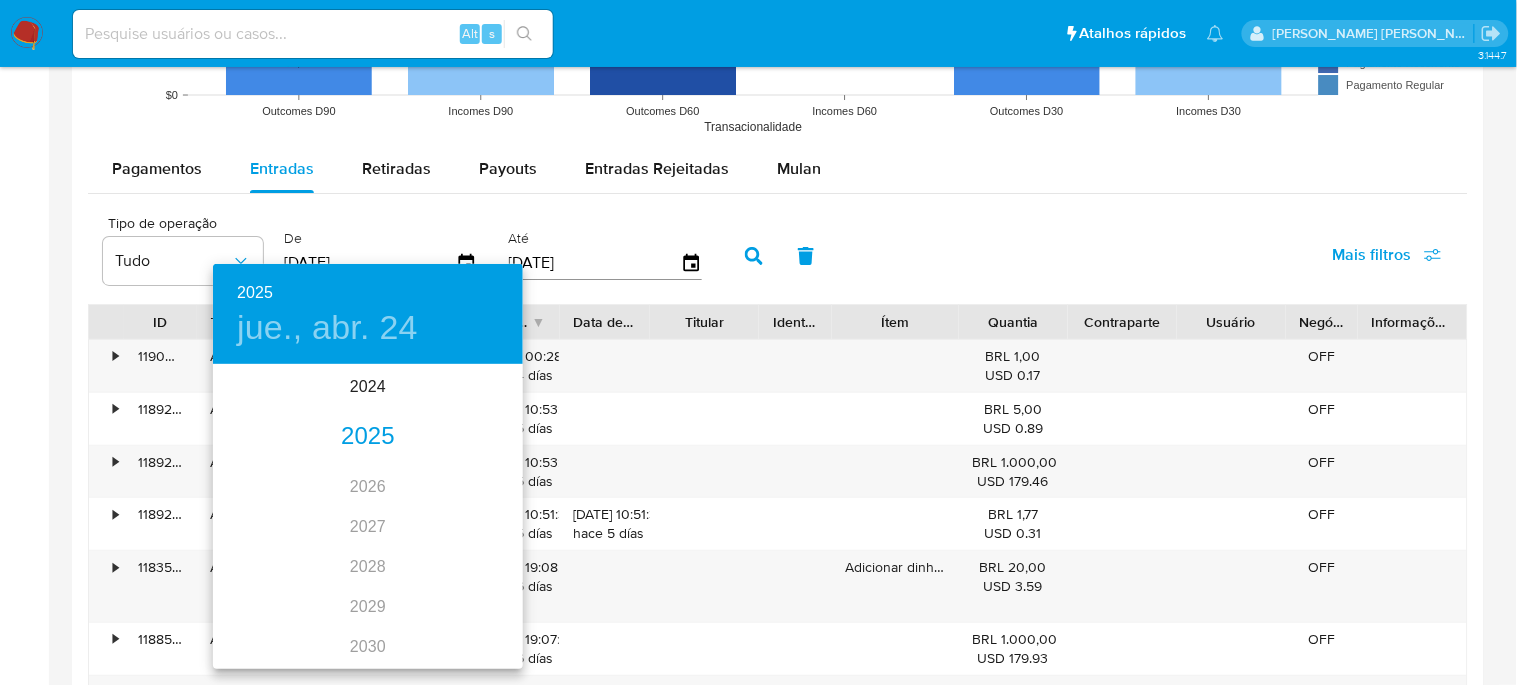 click on "2025" at bounding box center (368, 437) 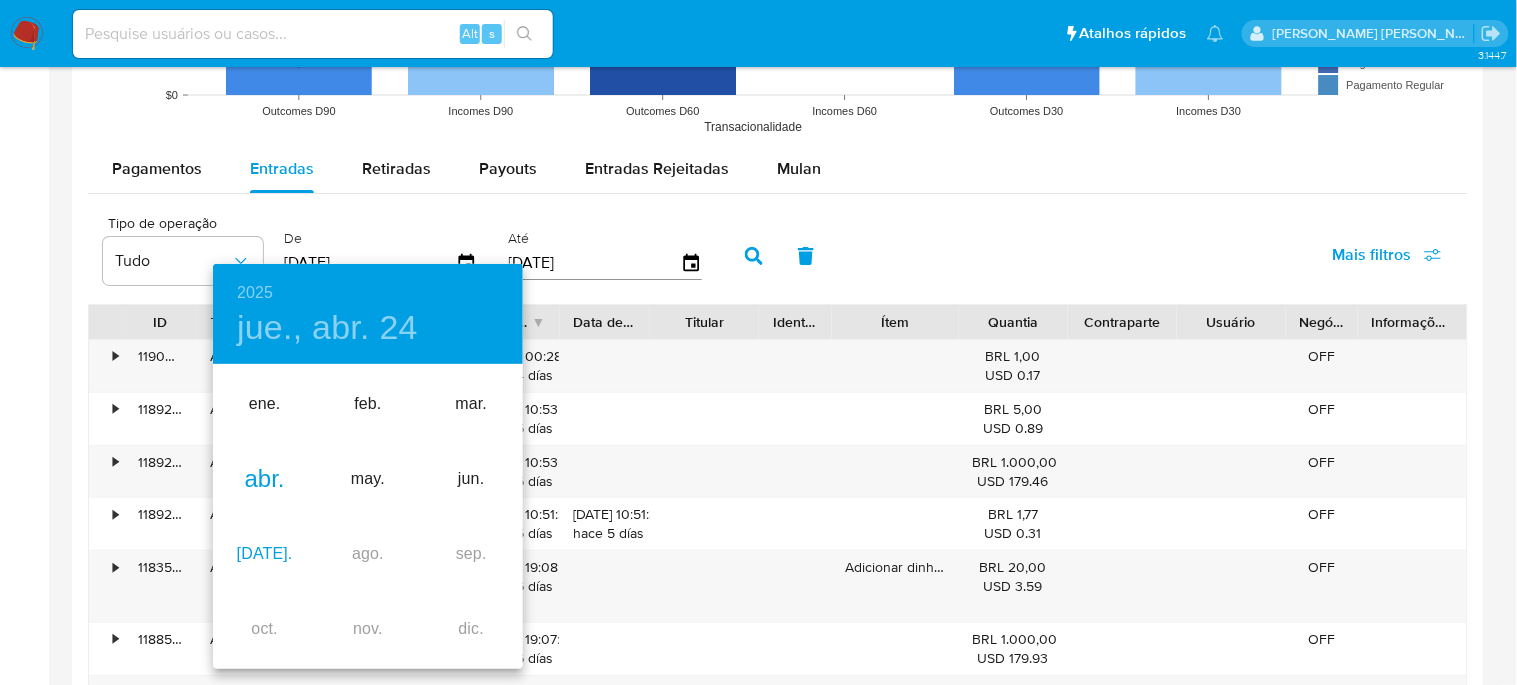 click on "[DATE]." at bounding box center [264, 554] 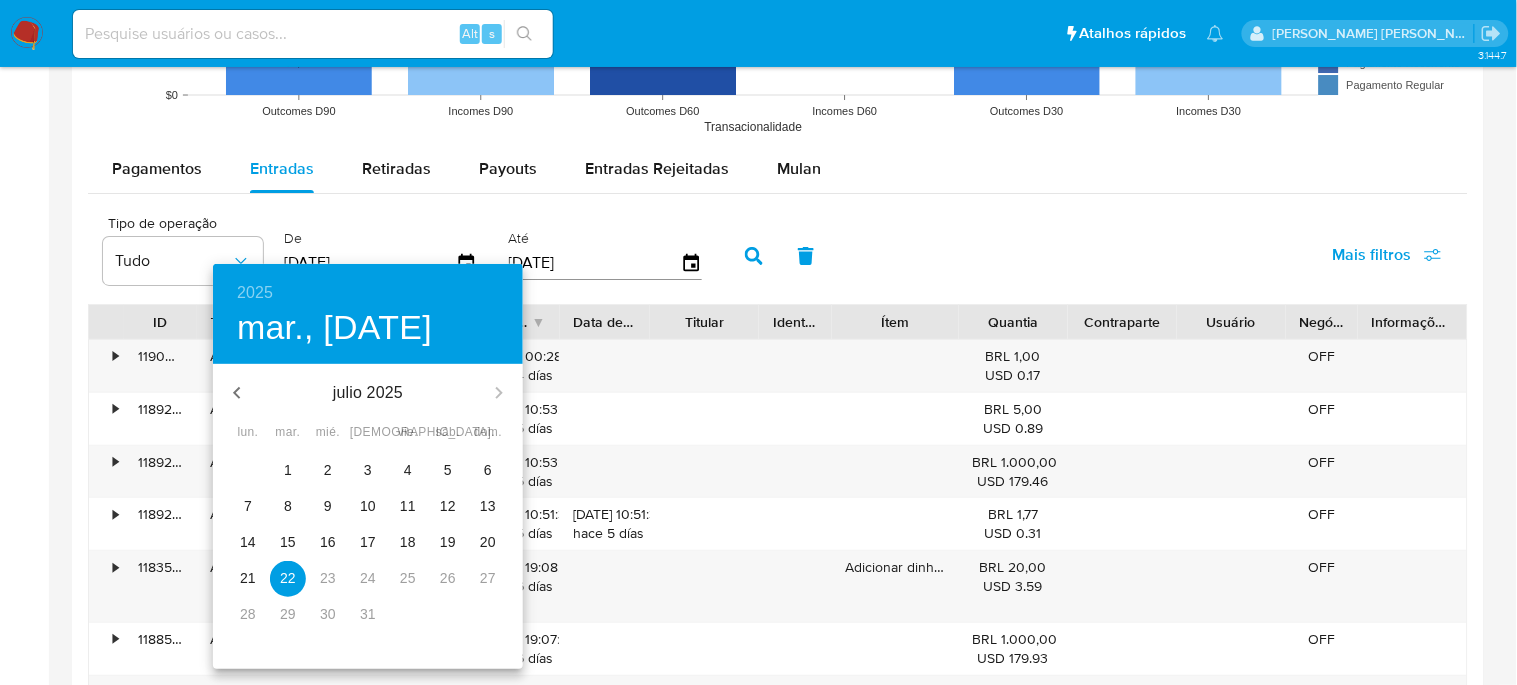 click on "1" at bounding box center [288, 470] 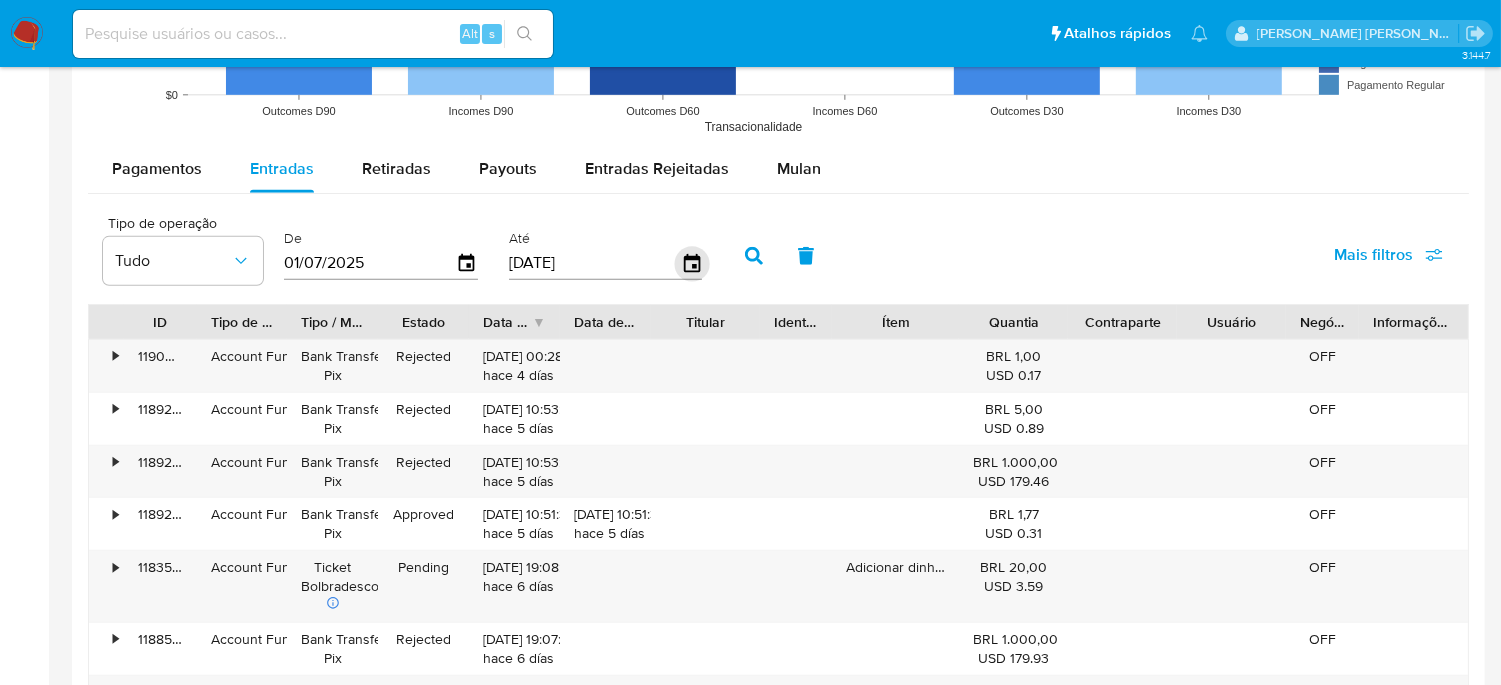click 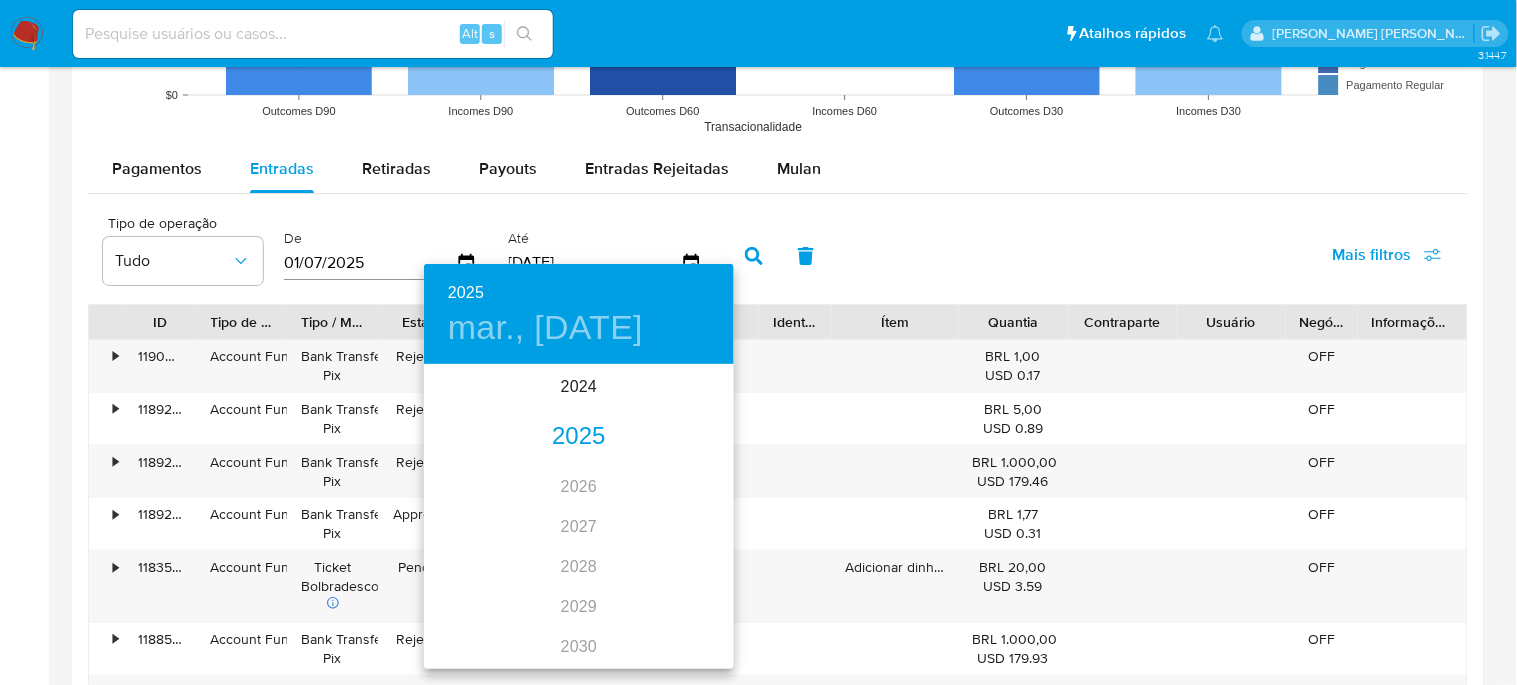 click on "2025" at bounding box center [579, 437] 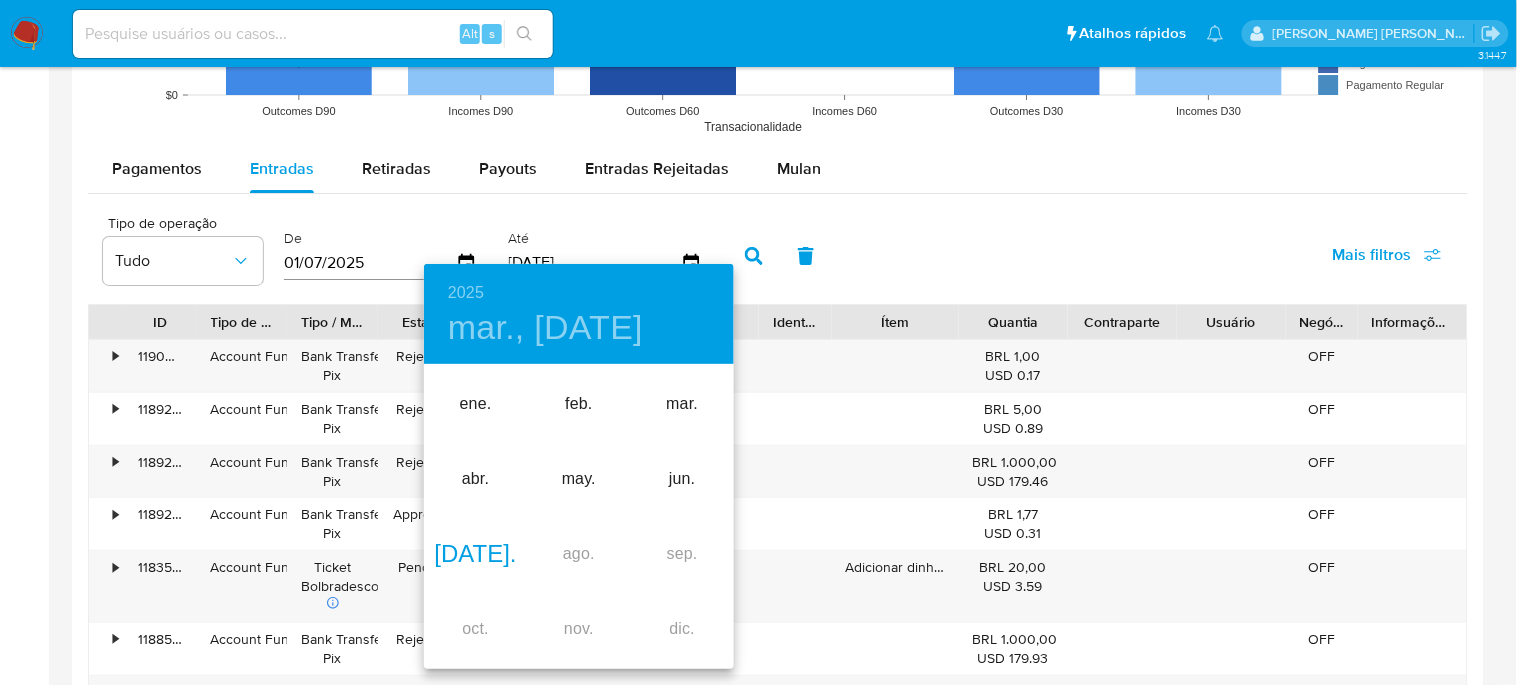 click on "[DATE]." at bounding box center [475, 554] 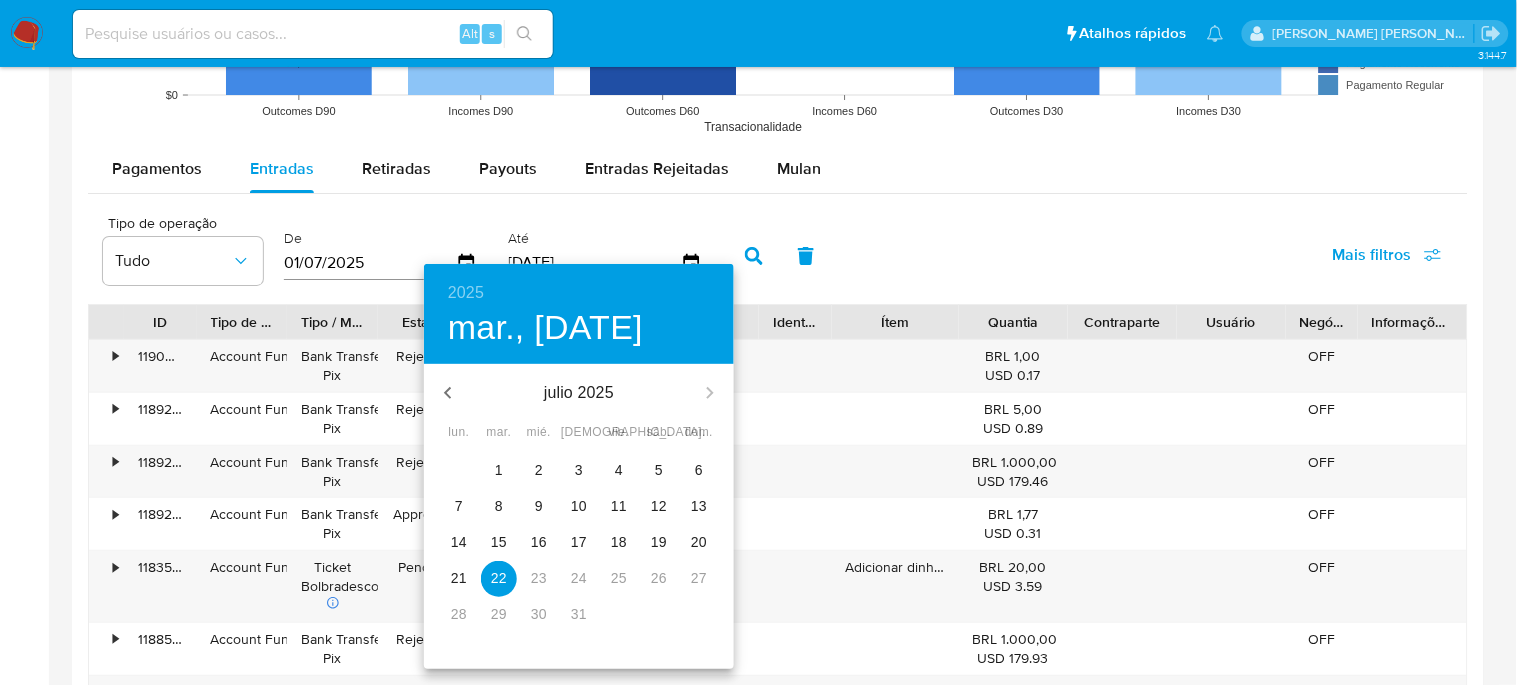 click on "1" at bounding box center [499, 471] 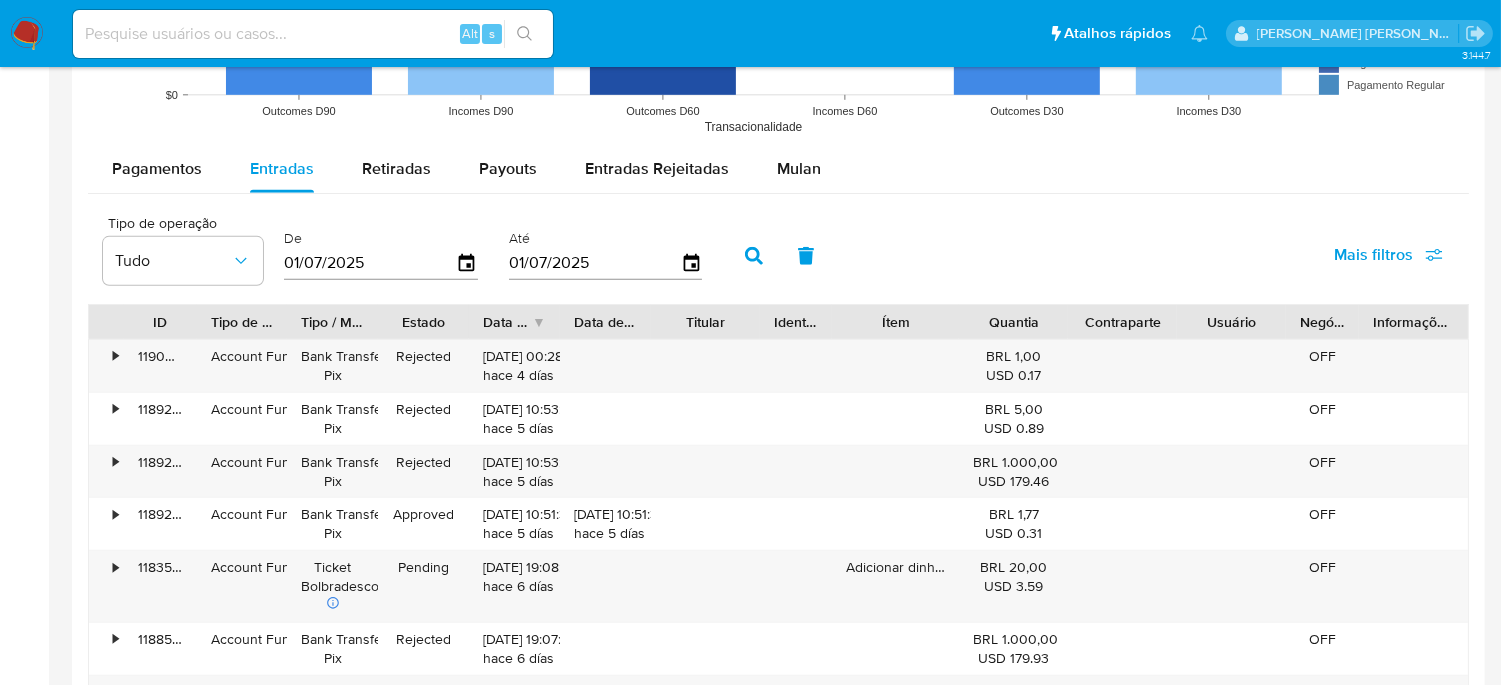 click 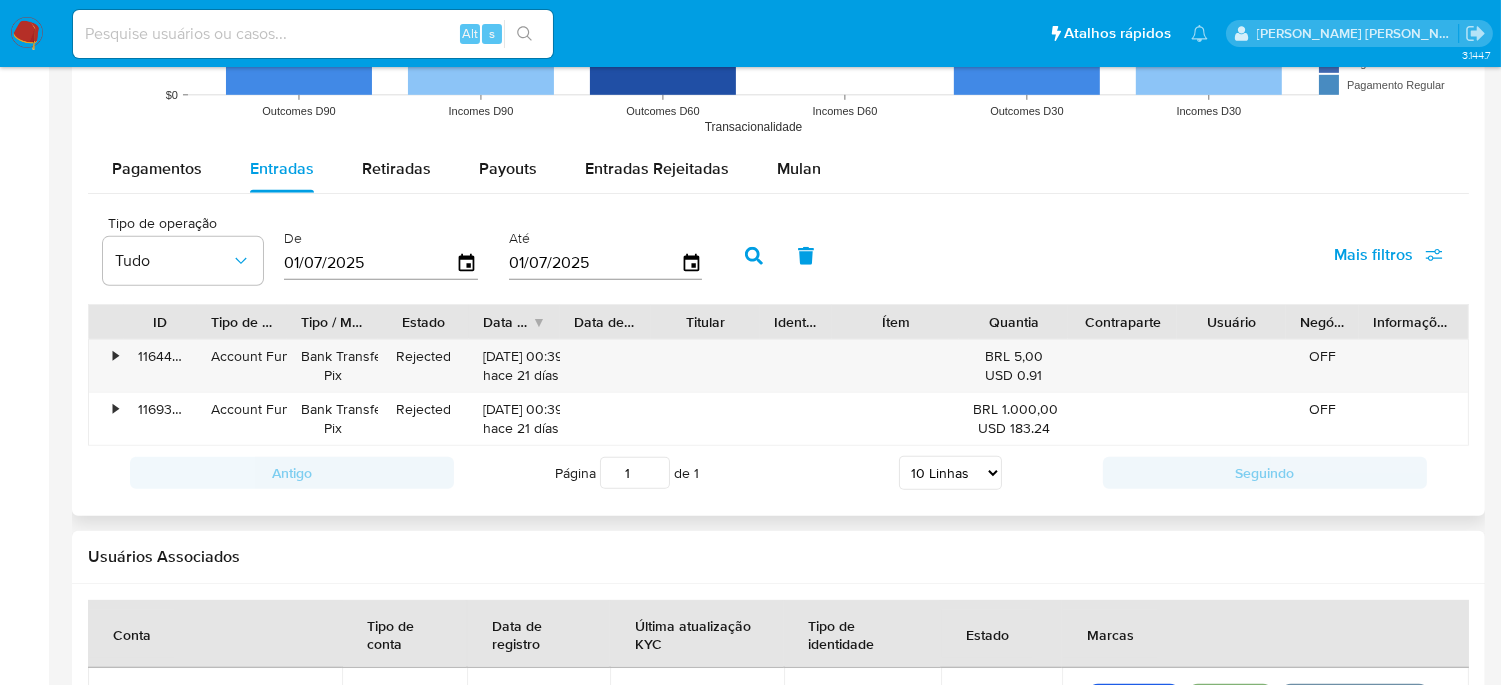 click at bounding box center (313, 34) 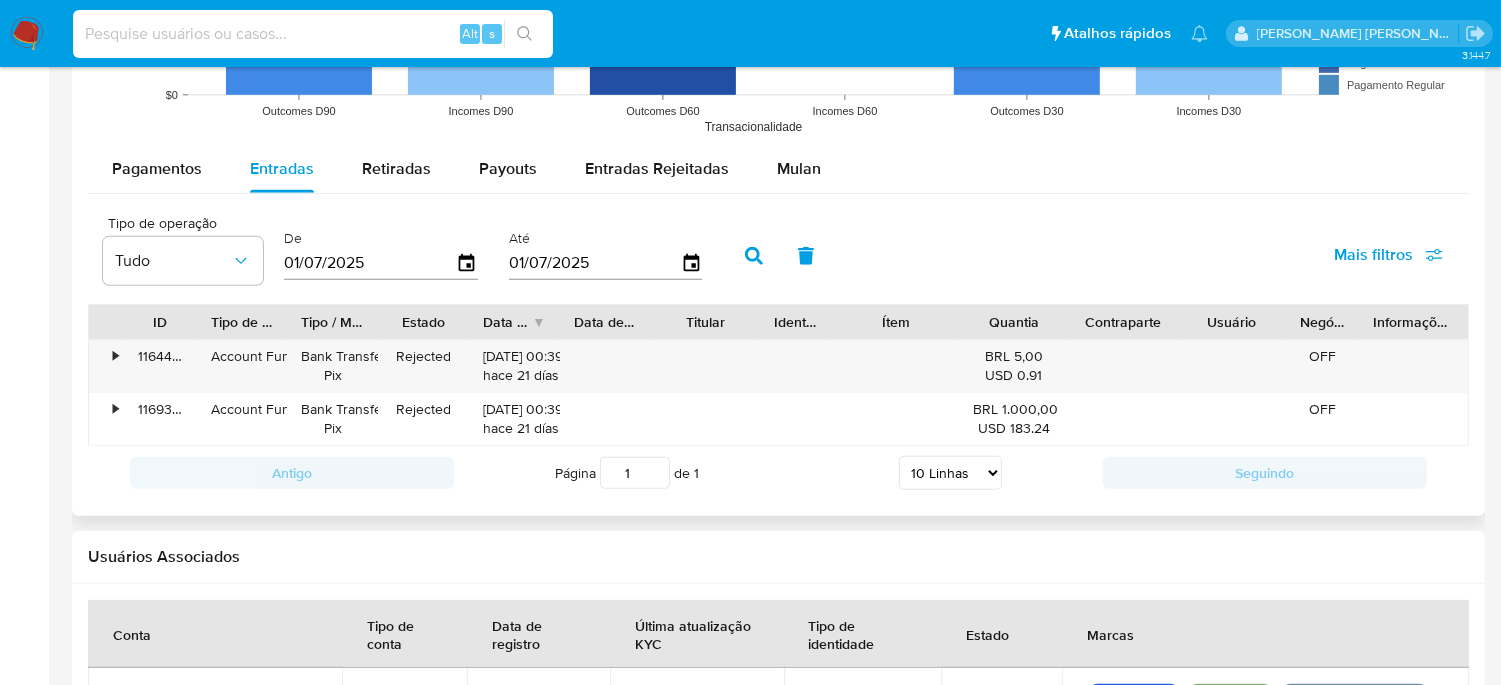 paste on "216967876" 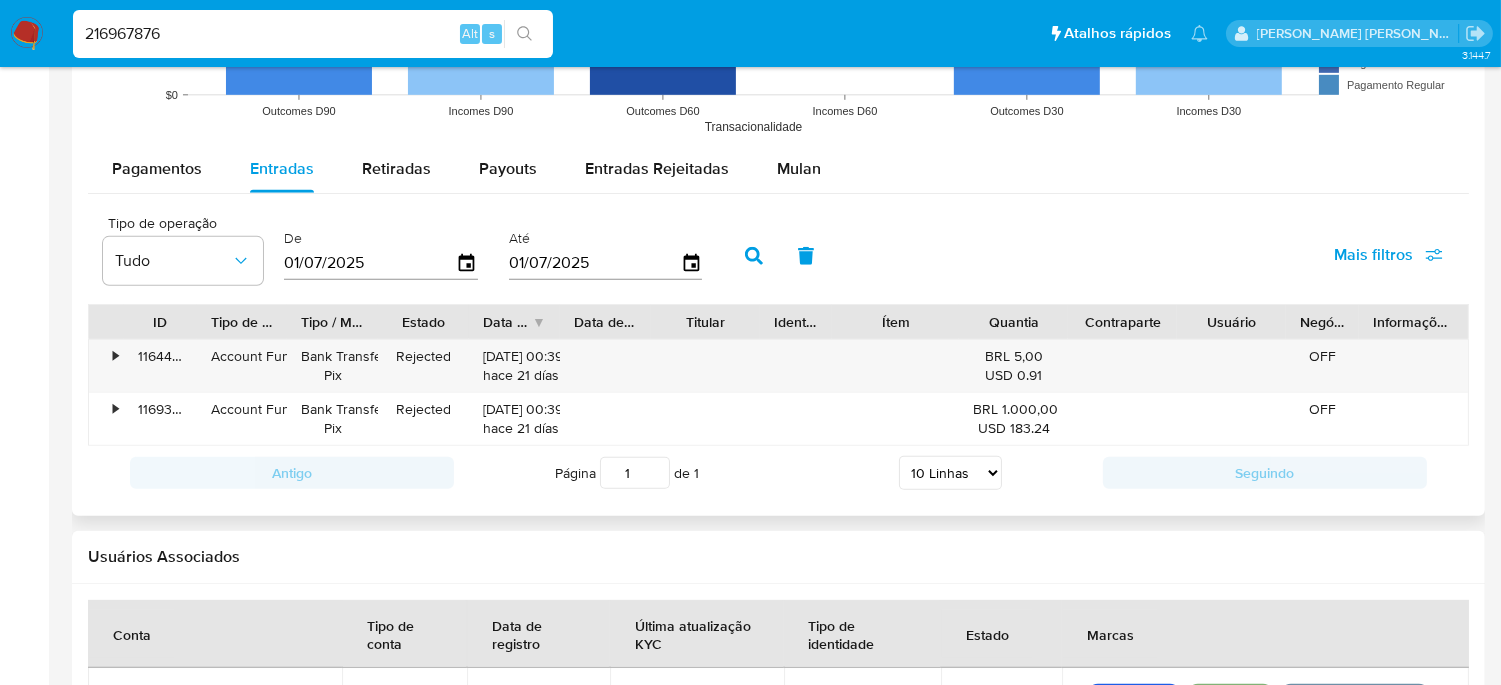 type on "216967876" 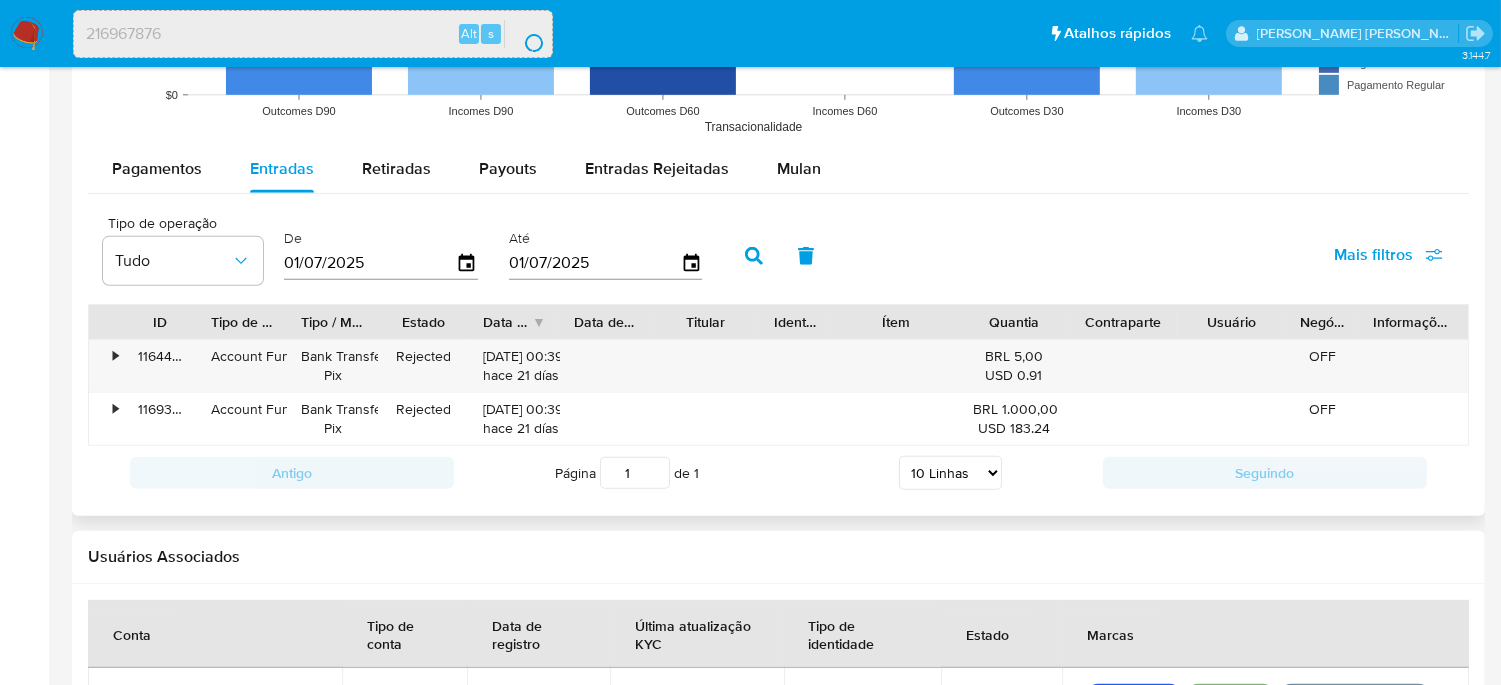 scroll, scrollTop: 0, scrollLeft: 0, axis: both 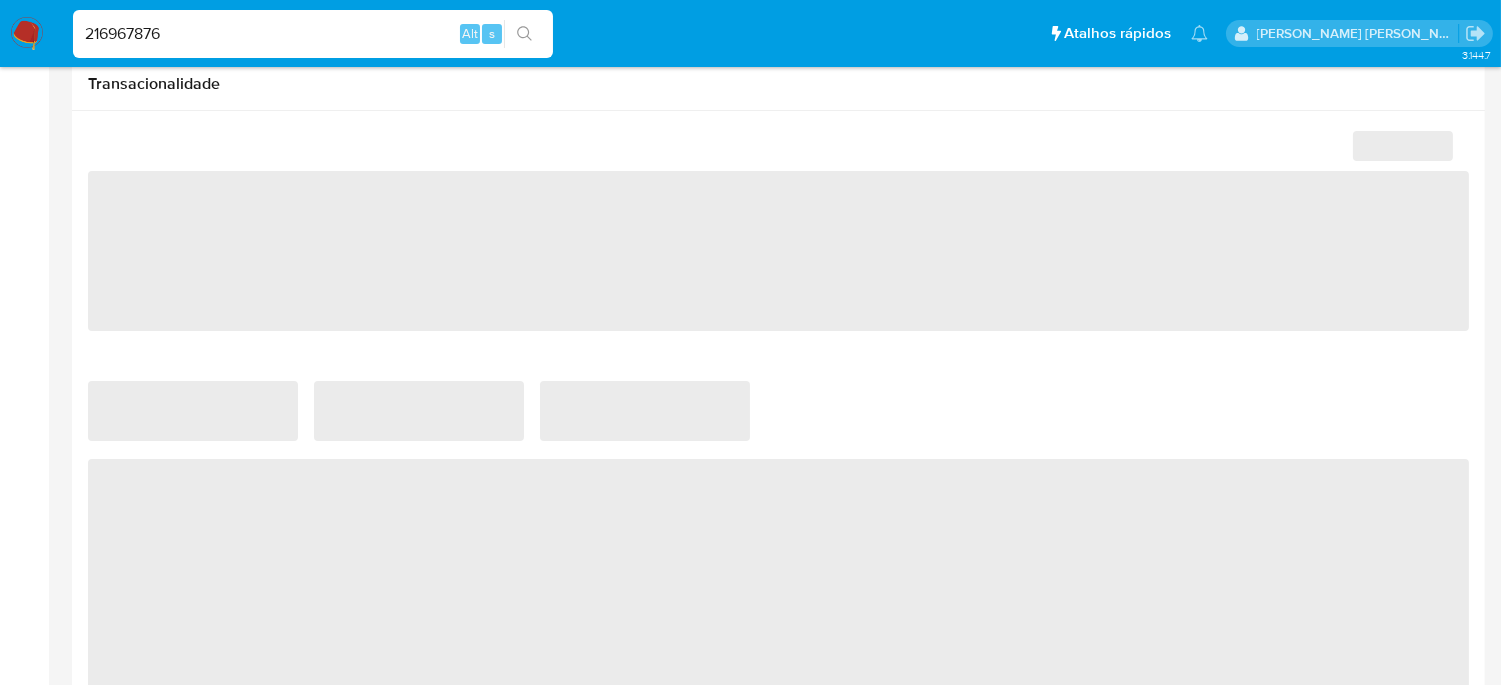 select on "10" 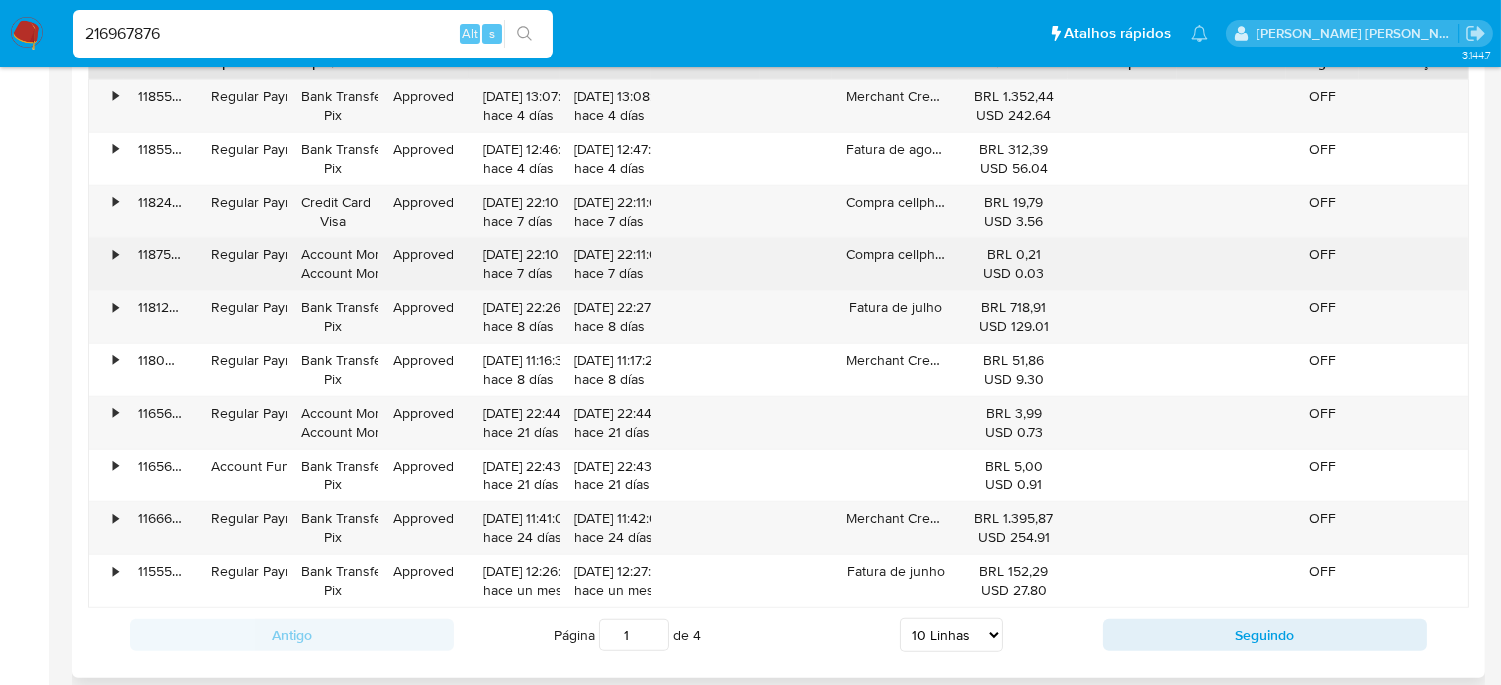 scroll, scrollTop: 1814, scrollLeft: 0, axis: vertical 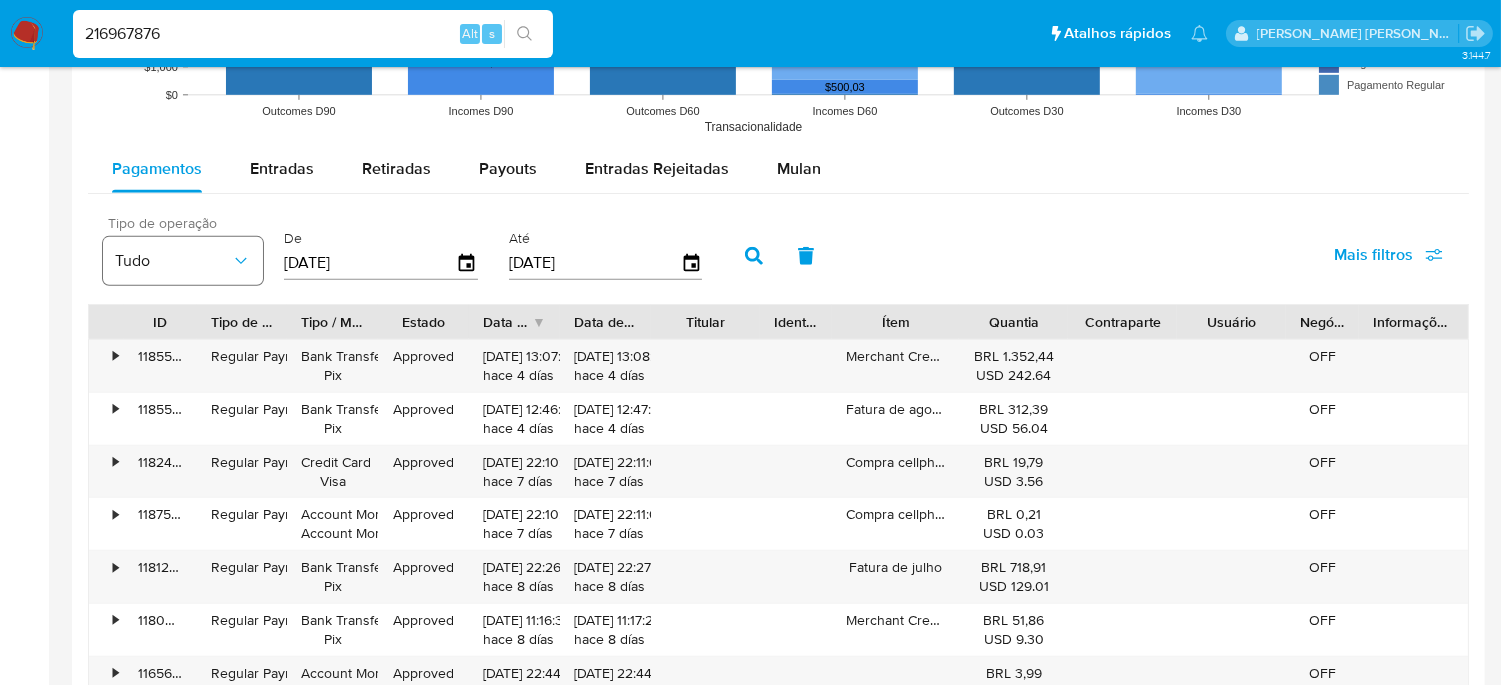 drag, startPoint x: 398, startPoint y: 271, endPoint x: 218, endPoint y: 268, distance: 180.025 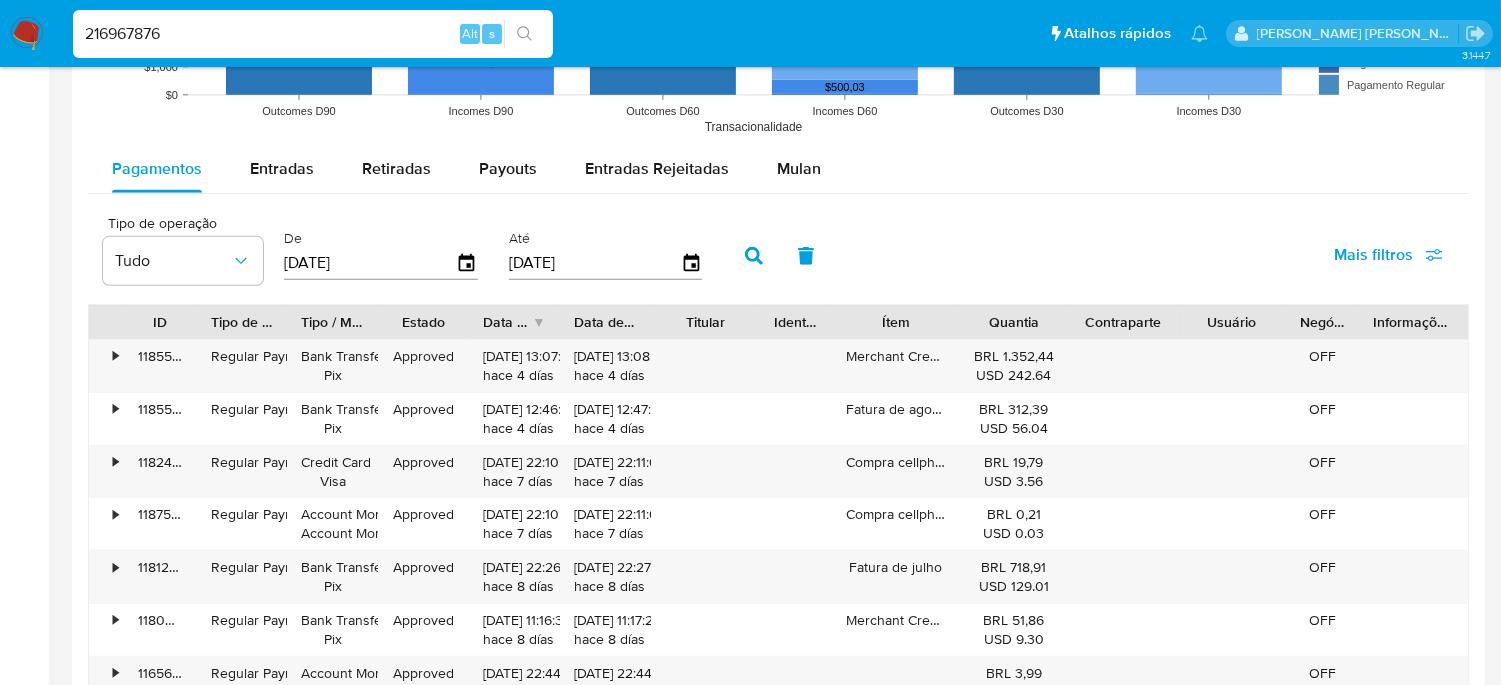type on "0_/__/____" 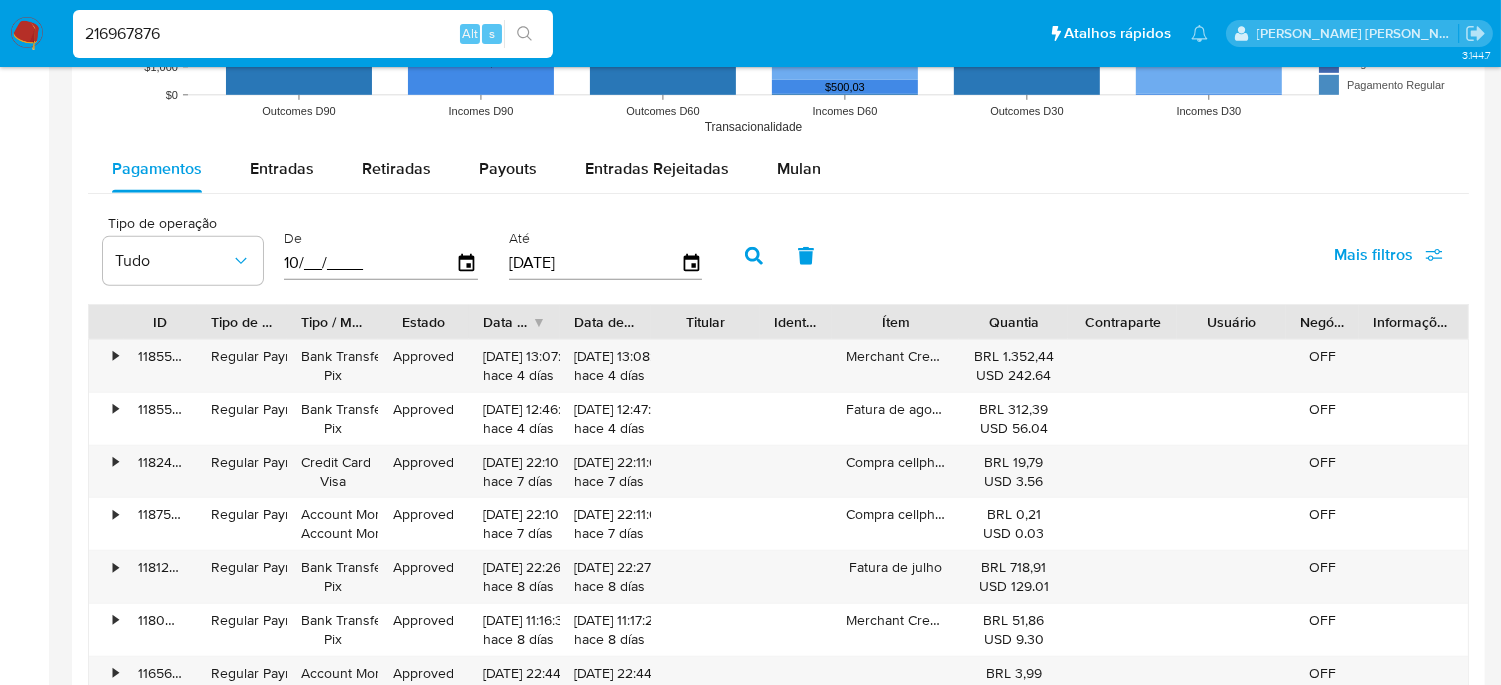type on "1_/__/____" 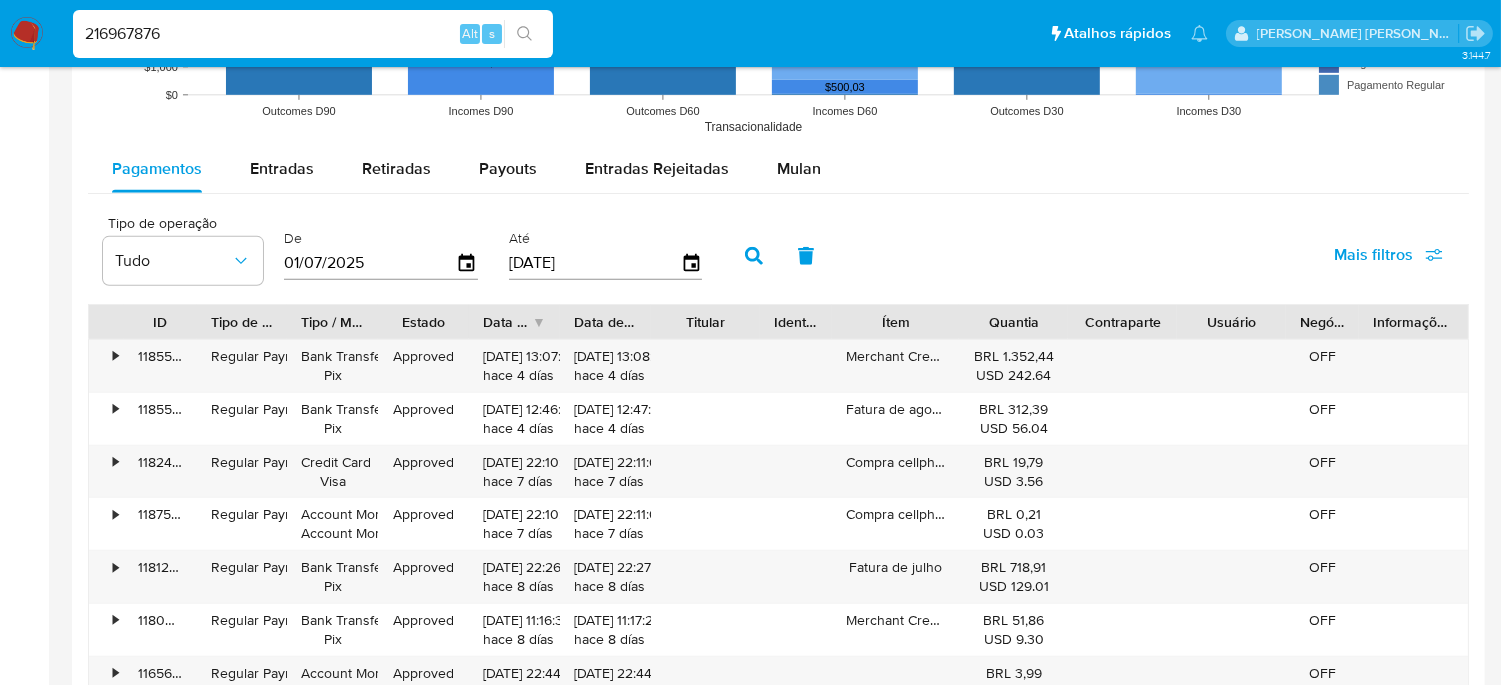 type on "01/07/2025" 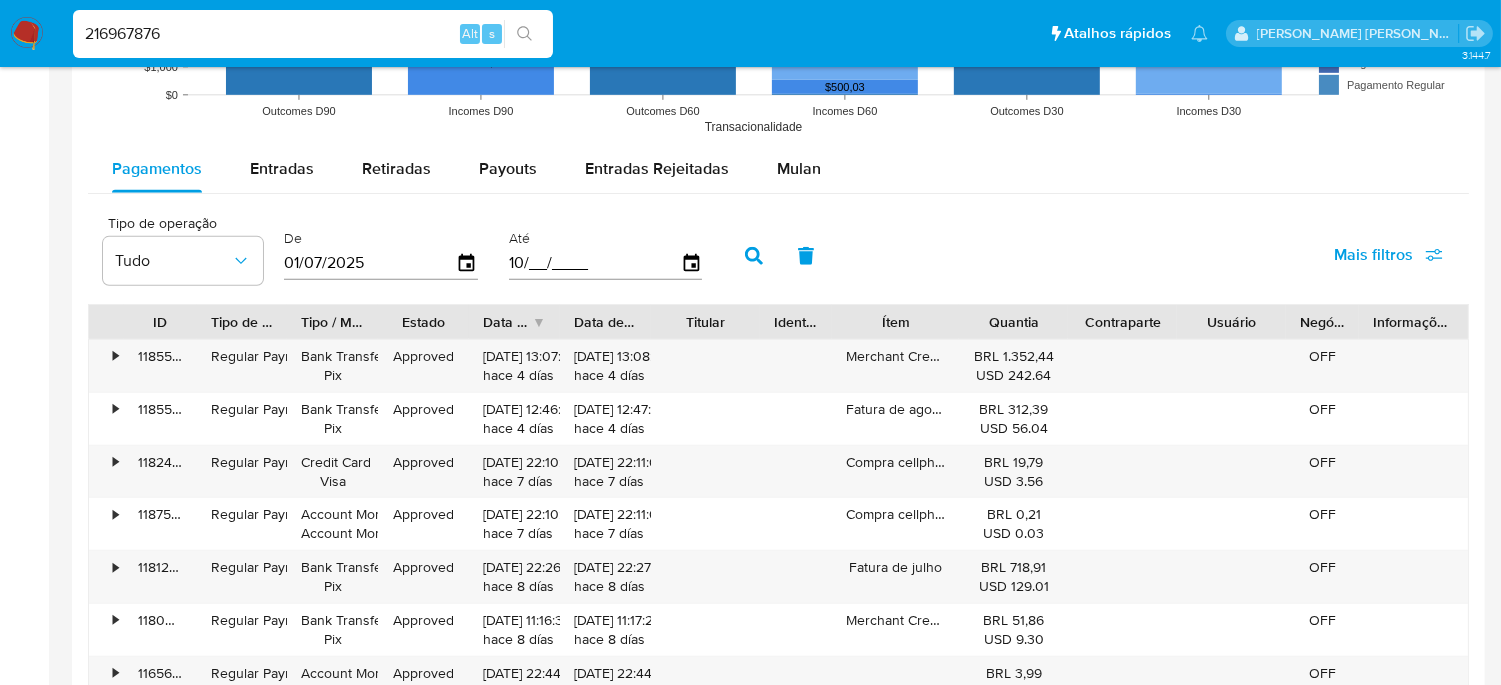 type on "1_/__/____" 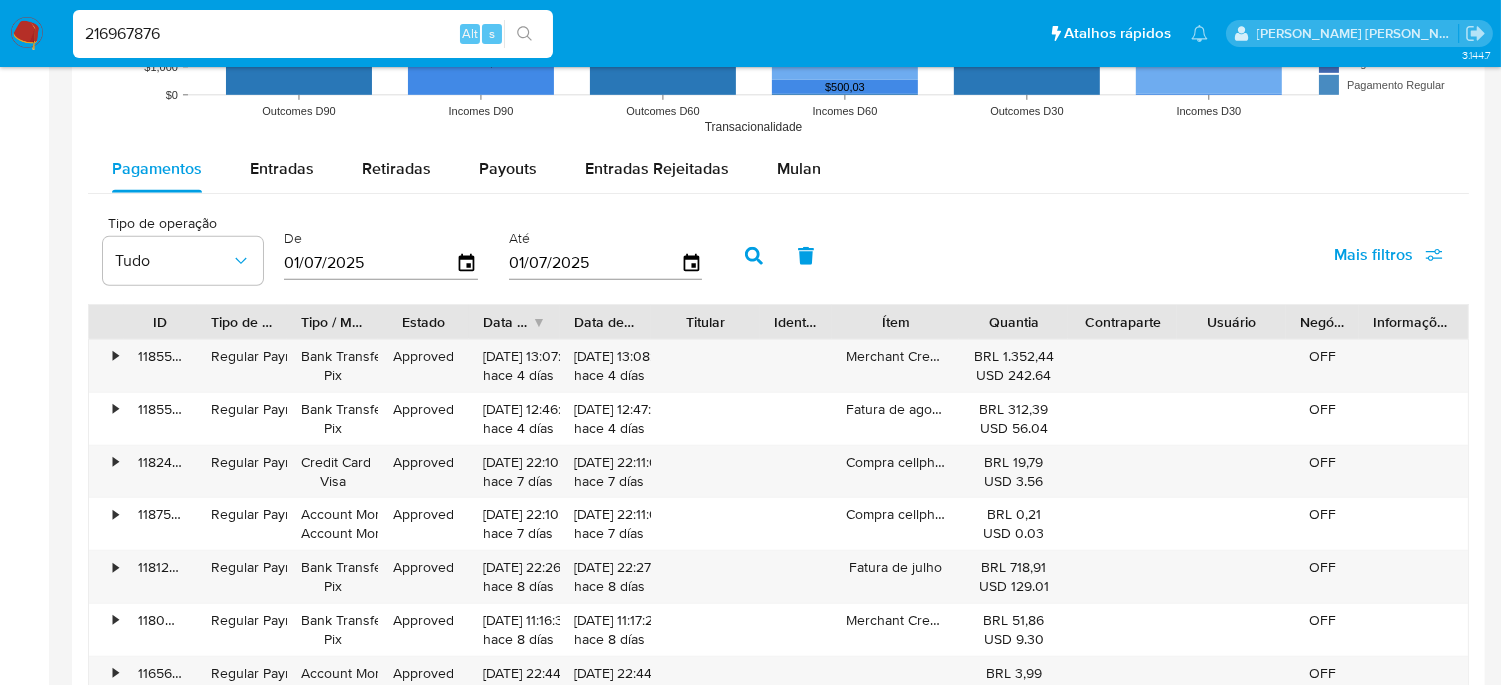type on "01/07/2025" 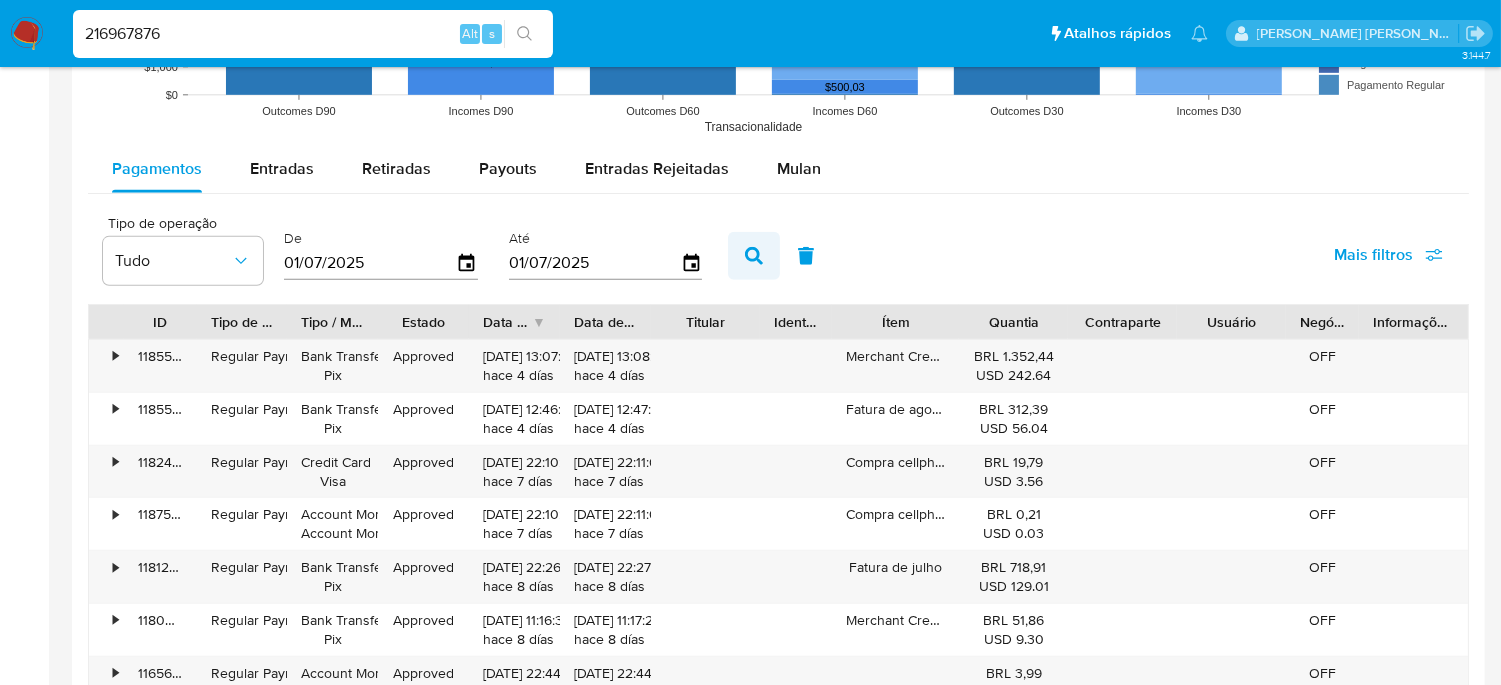 click 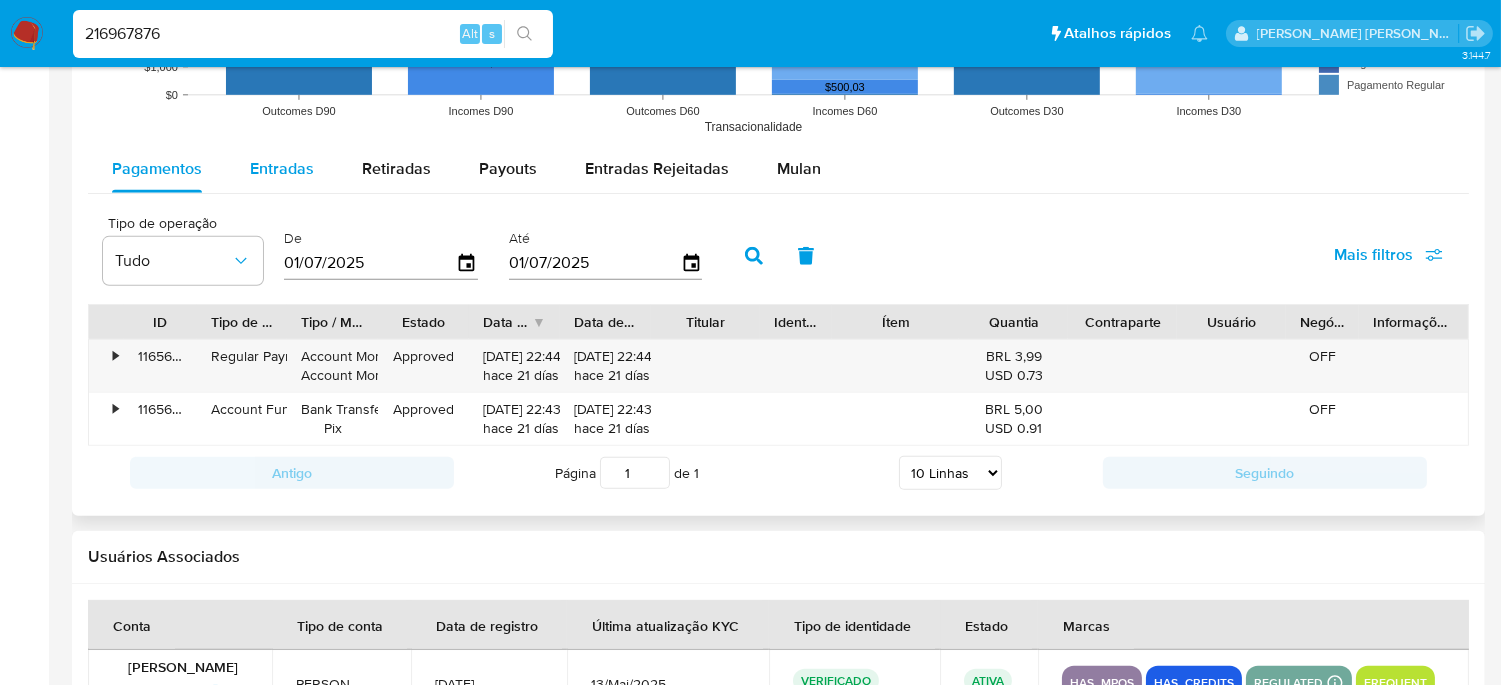 click on "Entradas" at bounding box center [282, 168] 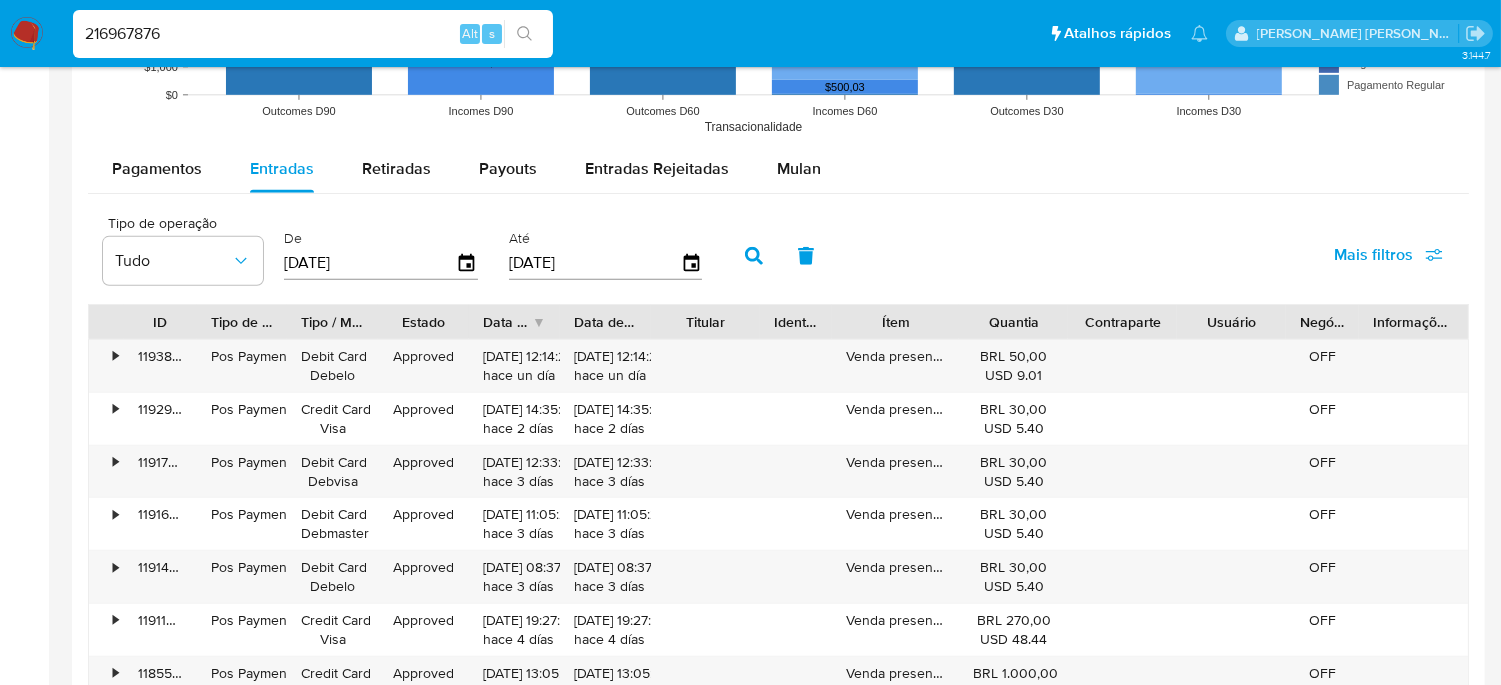 click on "Tipo de operação Tudo De [DATE] Até [DATE] Mais filtros" at bounding box center (778, 254) 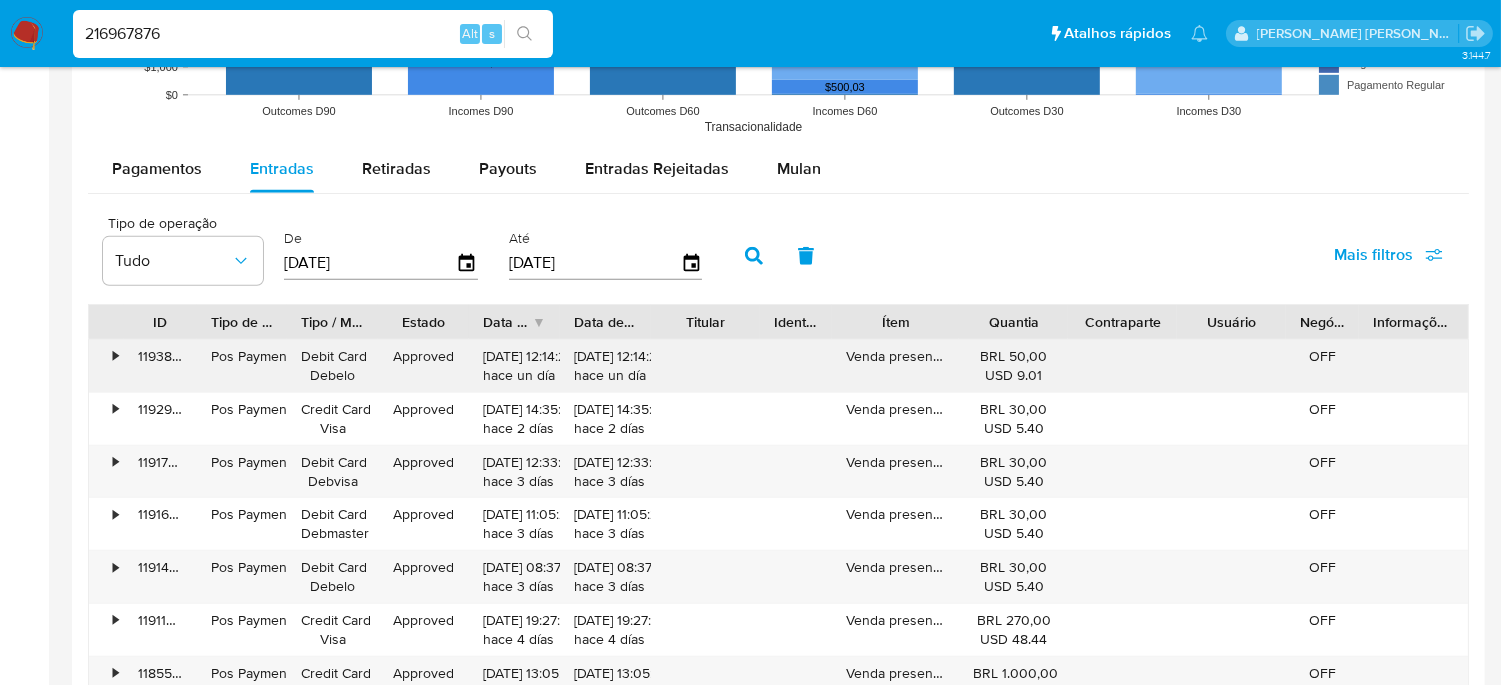 scroll, scrollTop: 2074, scrollLeft: 0, axis: vertical 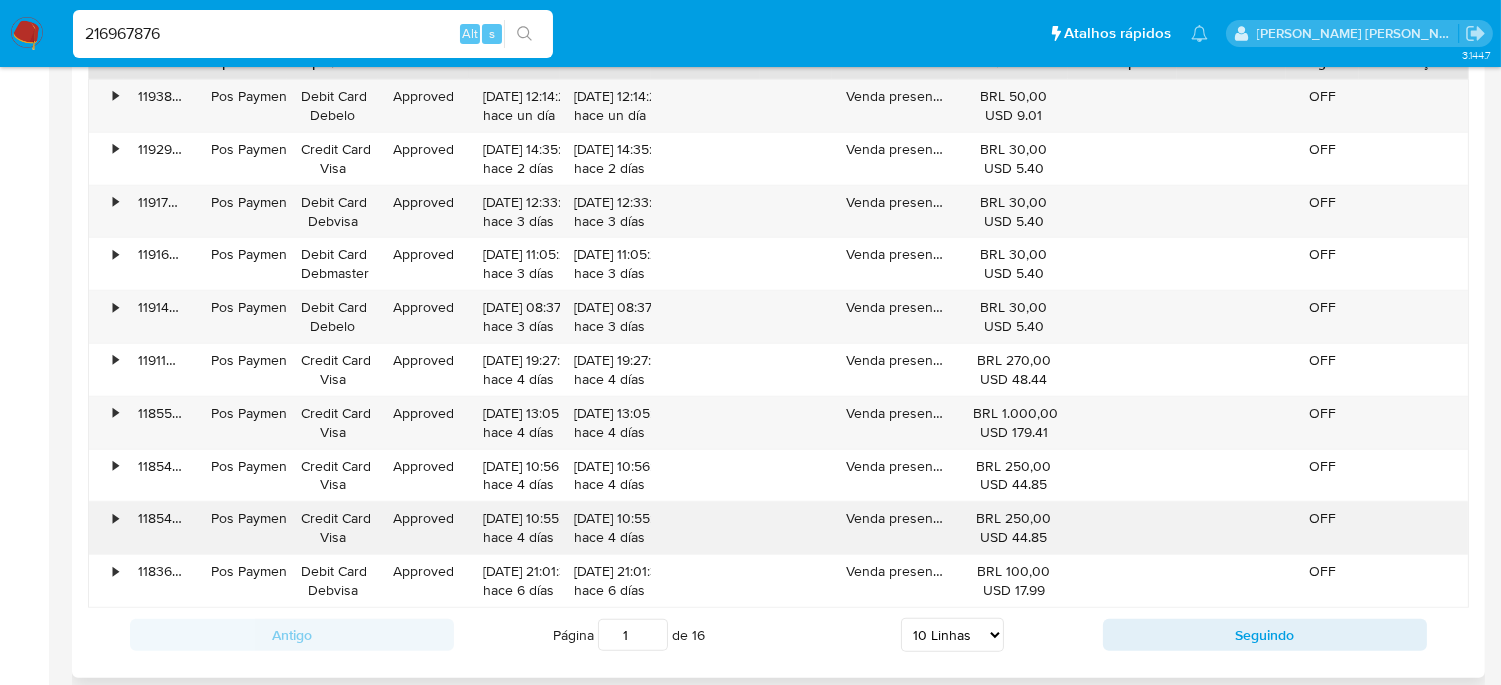 click on "BRL 250,00 USD 44.85" at bounding box center [1014, 528] 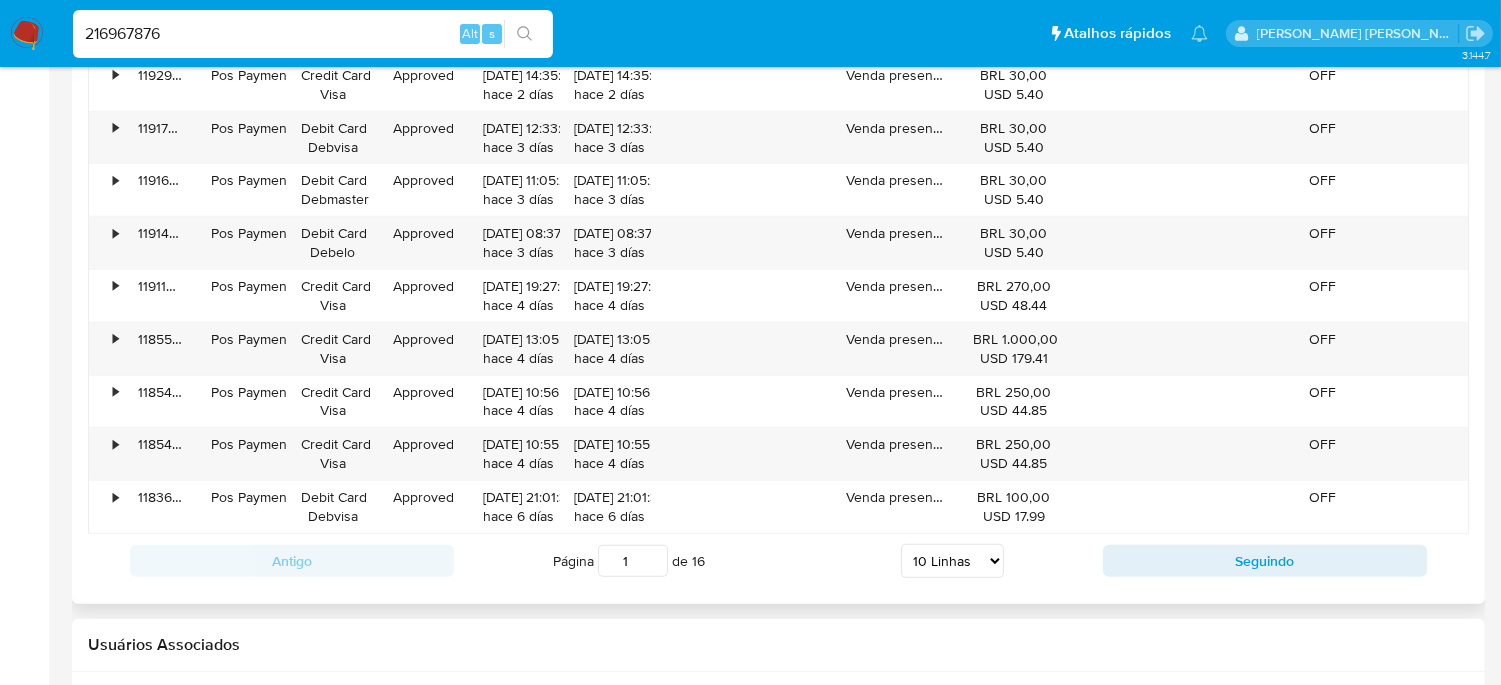 scroll, scrollTop: 2074, scrollLeft: 0, axis: vertical 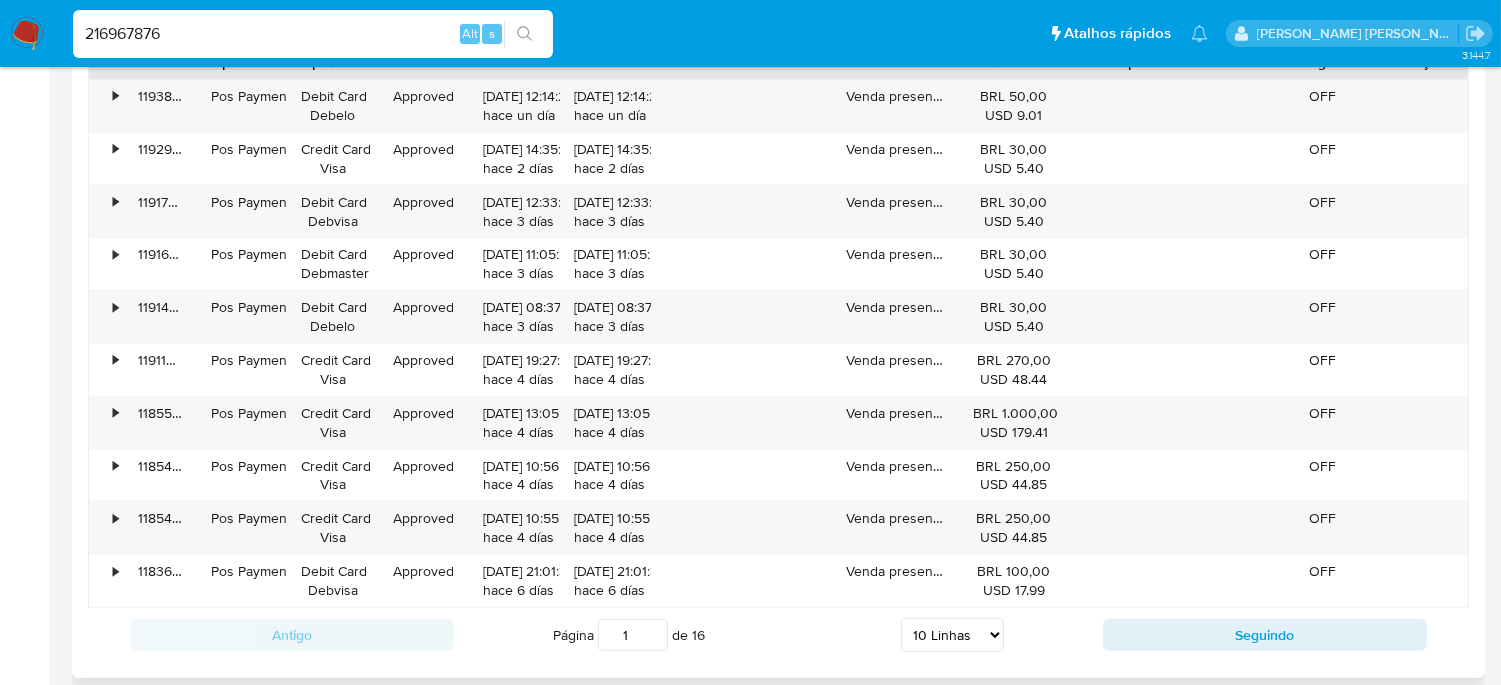 click on "Antigo Página   1   de   16 5   Linhas 10   Linhas 20   Linhas 25   Linhas 50   Linhas 100   Linhas Seguindo" at bounding box center [778, 635] 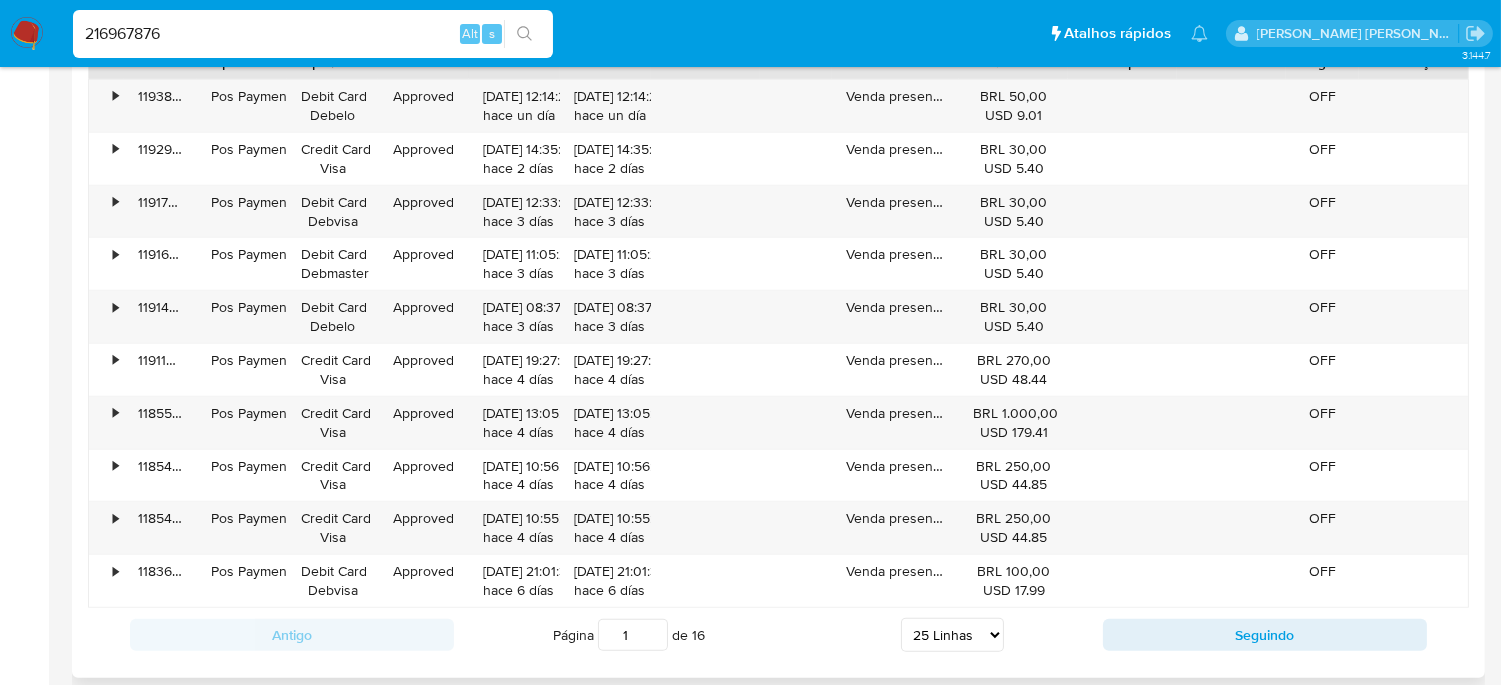click on "5   Linhas 10   Linhas 20   Linhas 25   Linhas 50   Linhas 100   Linhas" at bounding box center [952, 635] 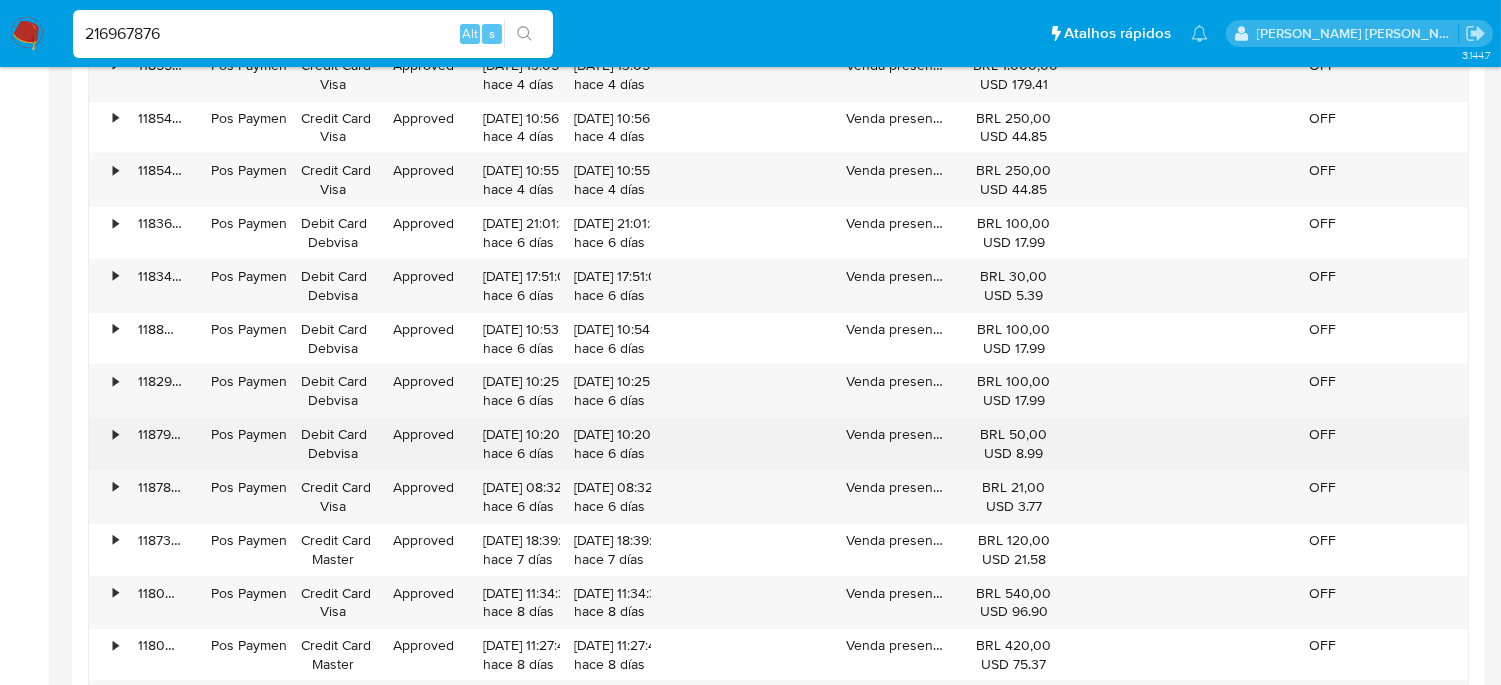scroll, scrollTop: 2592, scrollLeft: 0, axis: vertical 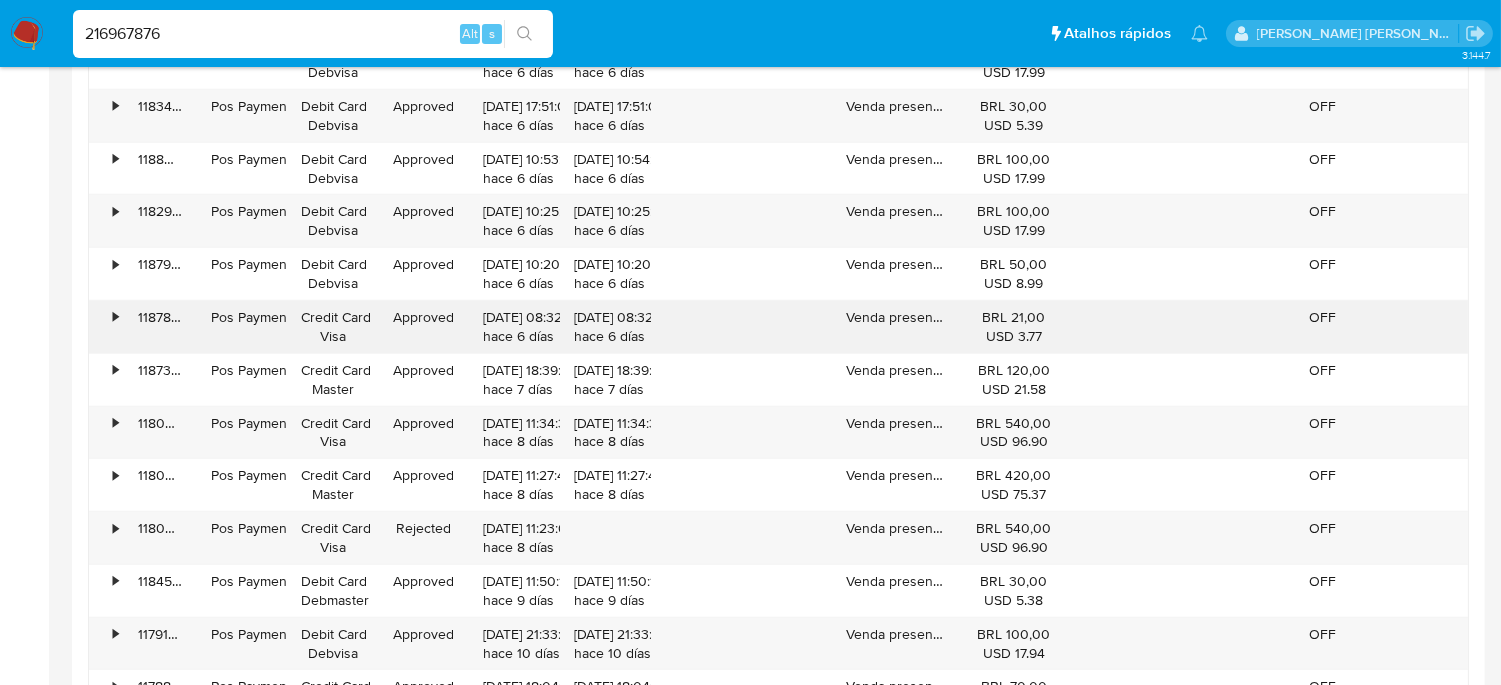 click on "Approved" at bounding box center [423, 327] 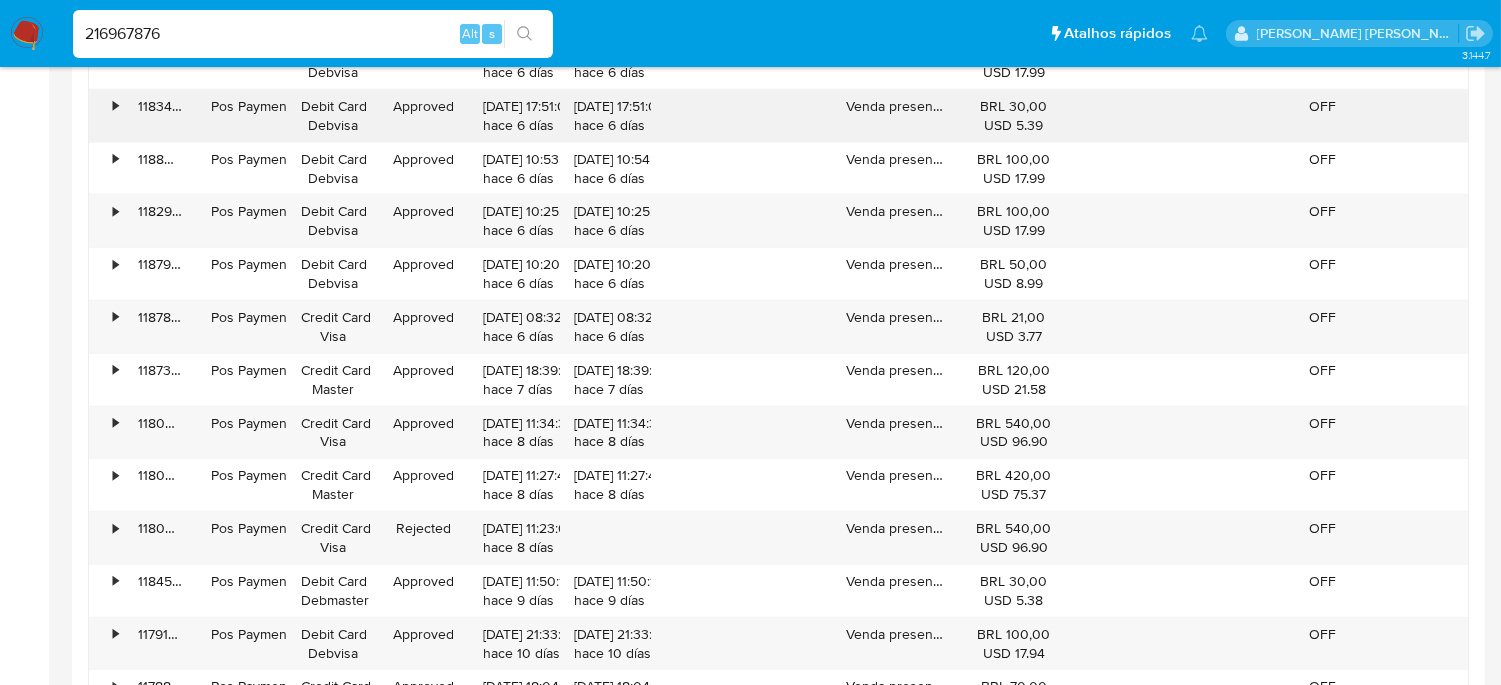 click on "118343546327" at bounding box center [160, 116] 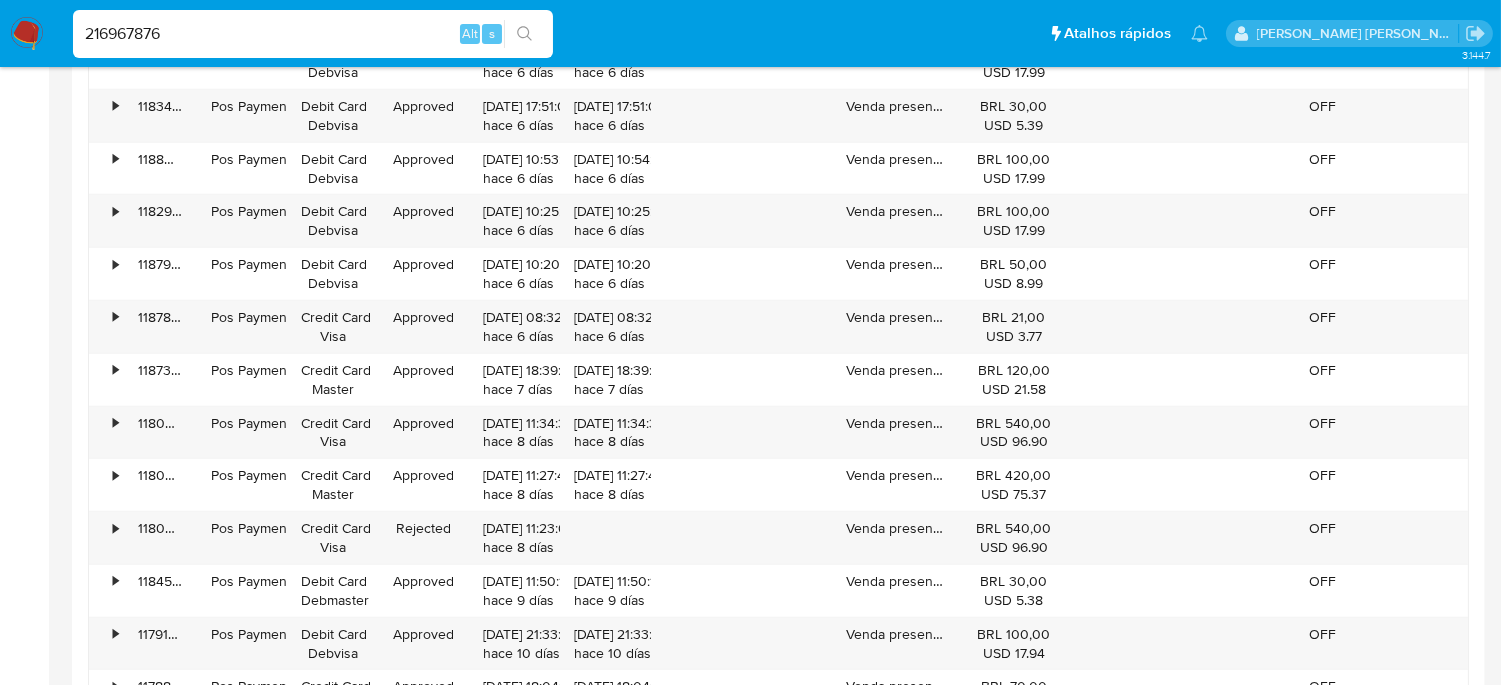 scroll, scrollTop: 1830, scrollLeft: 0, axis: vertical 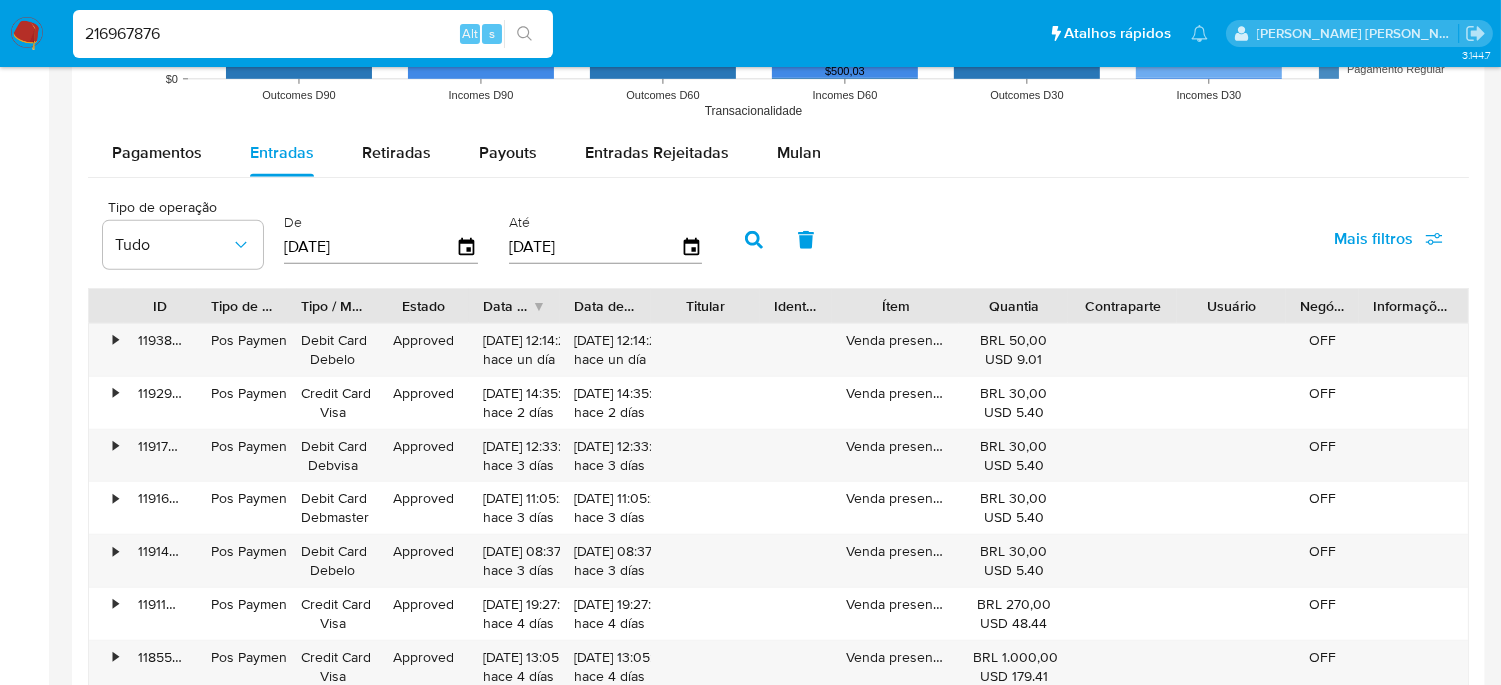 click on "216967876" at bounding box center (313, 34) 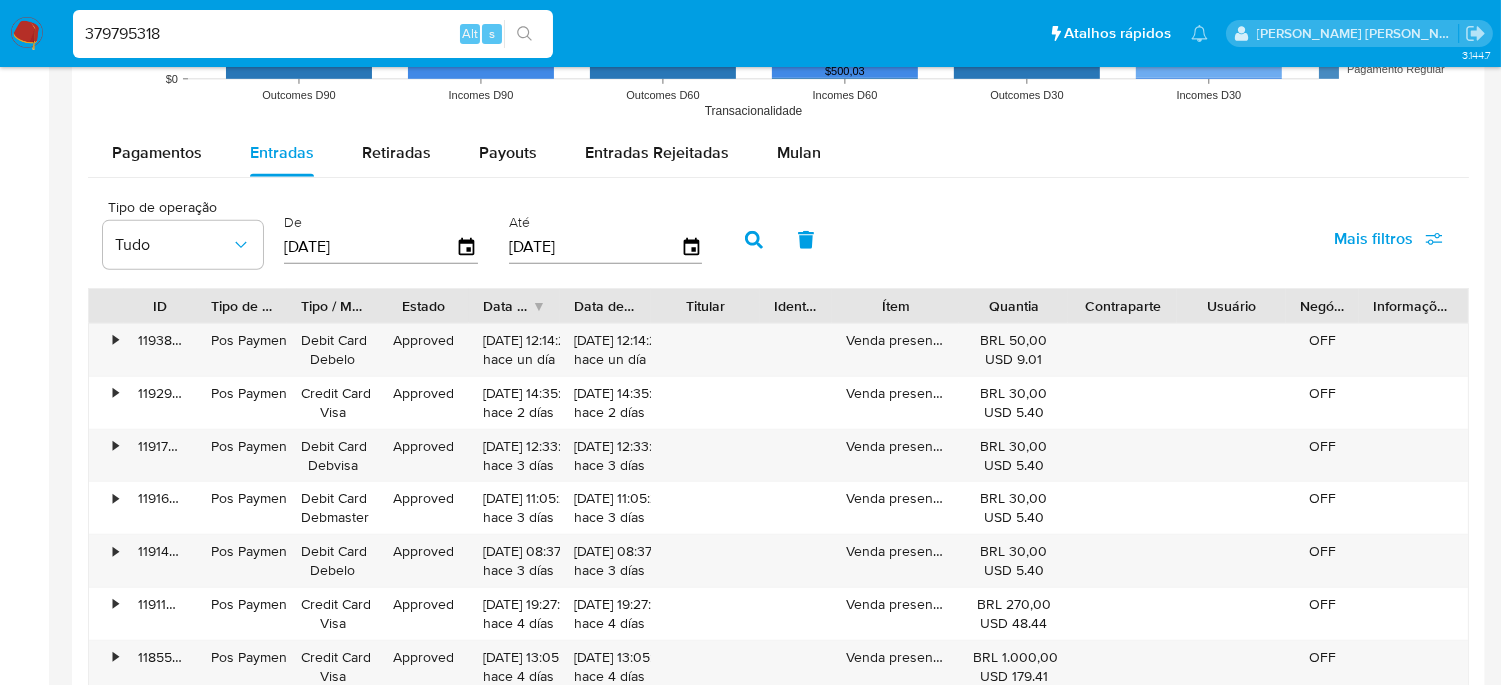 type on "379795318" 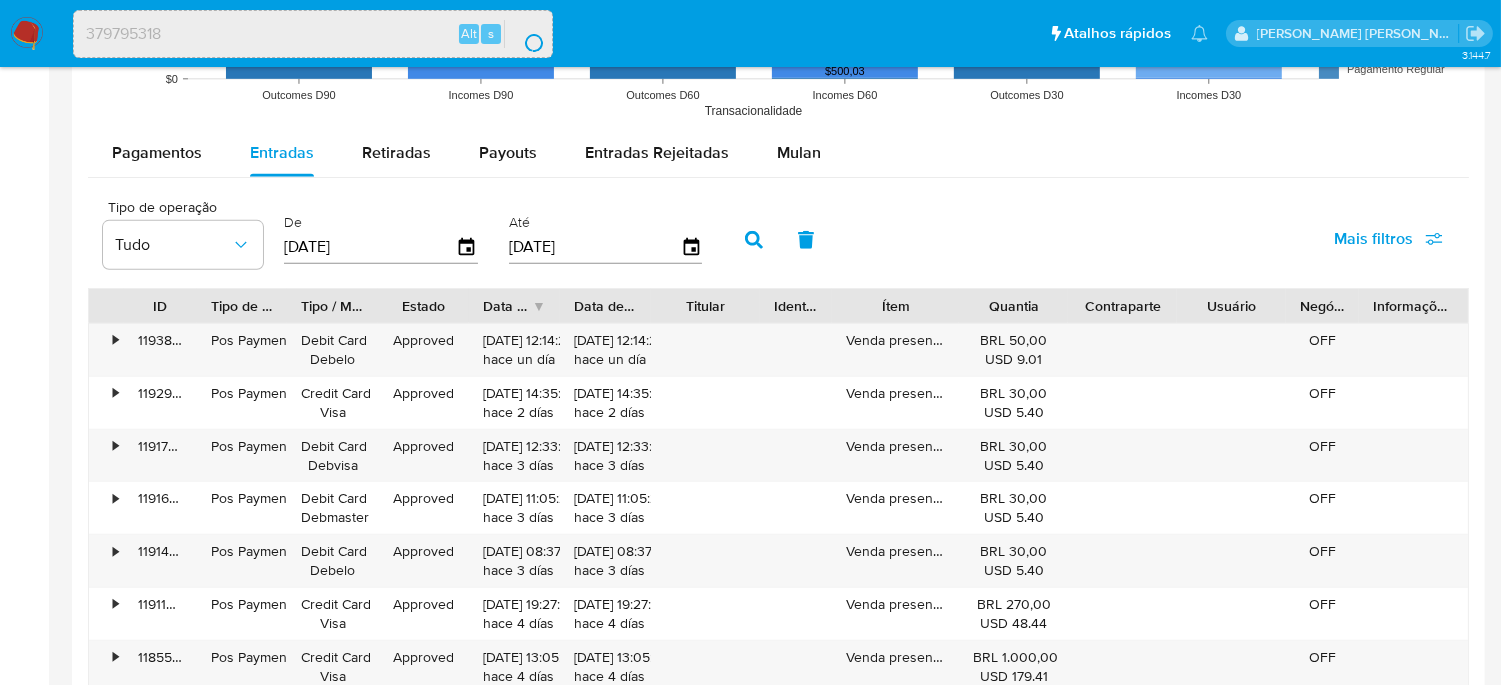 scroll, scrollTop: 0, scrollLeft: 0, axis: both 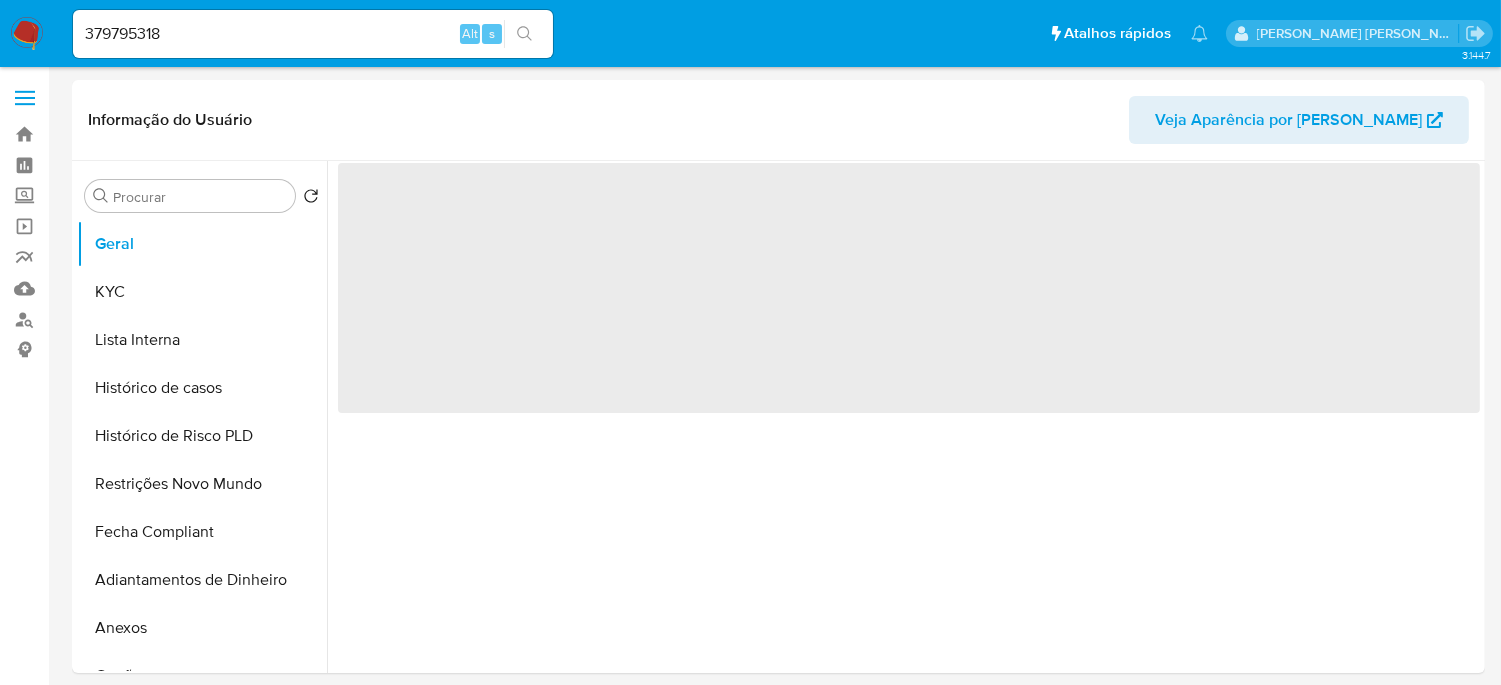 type 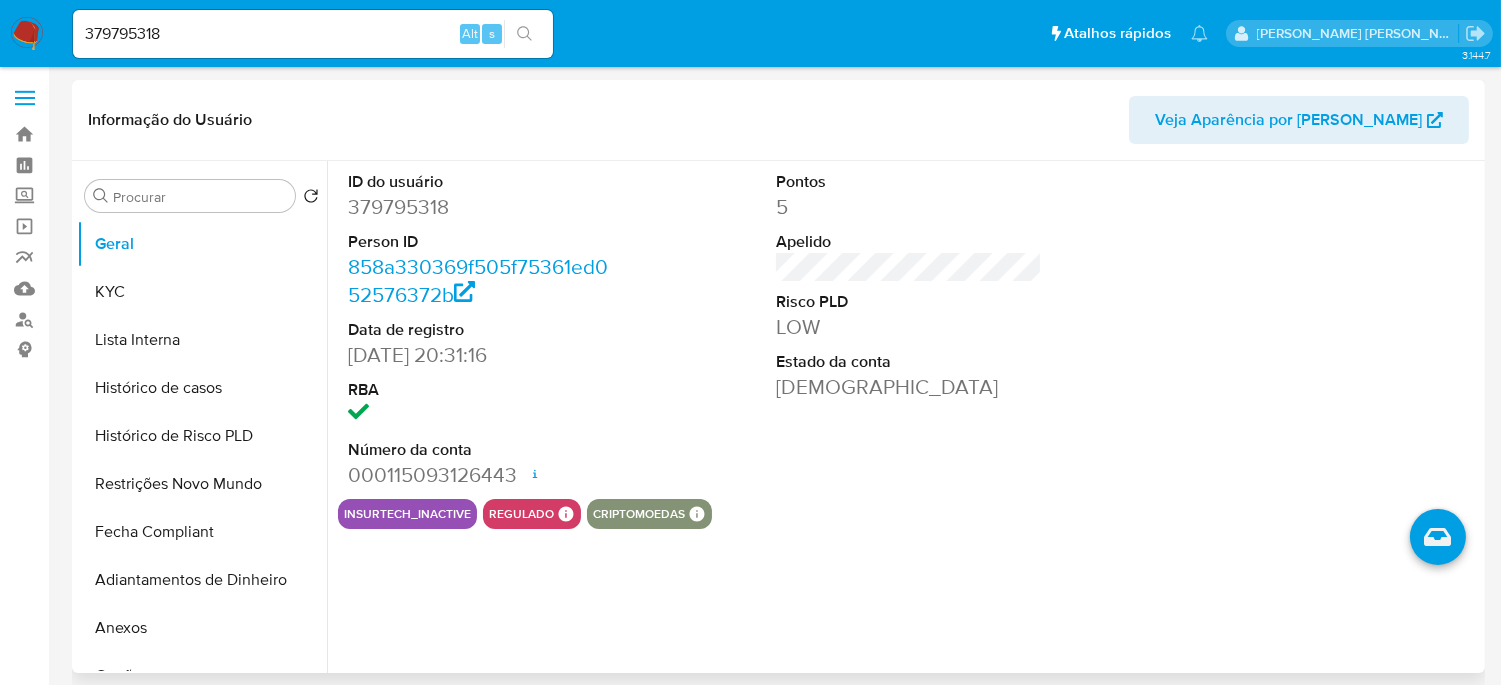 select on "10" 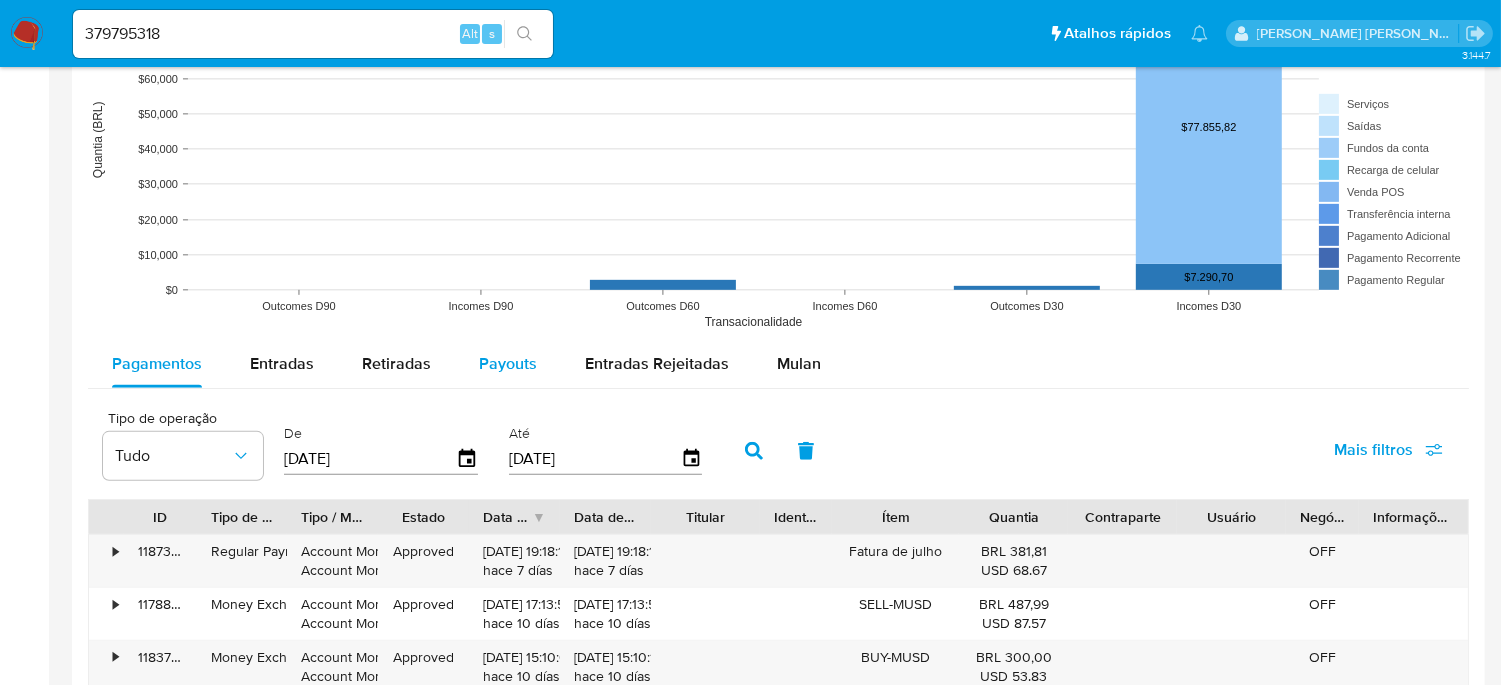 scroll, scrollTop: 1555, scrollLeft: 0, axis: vertical 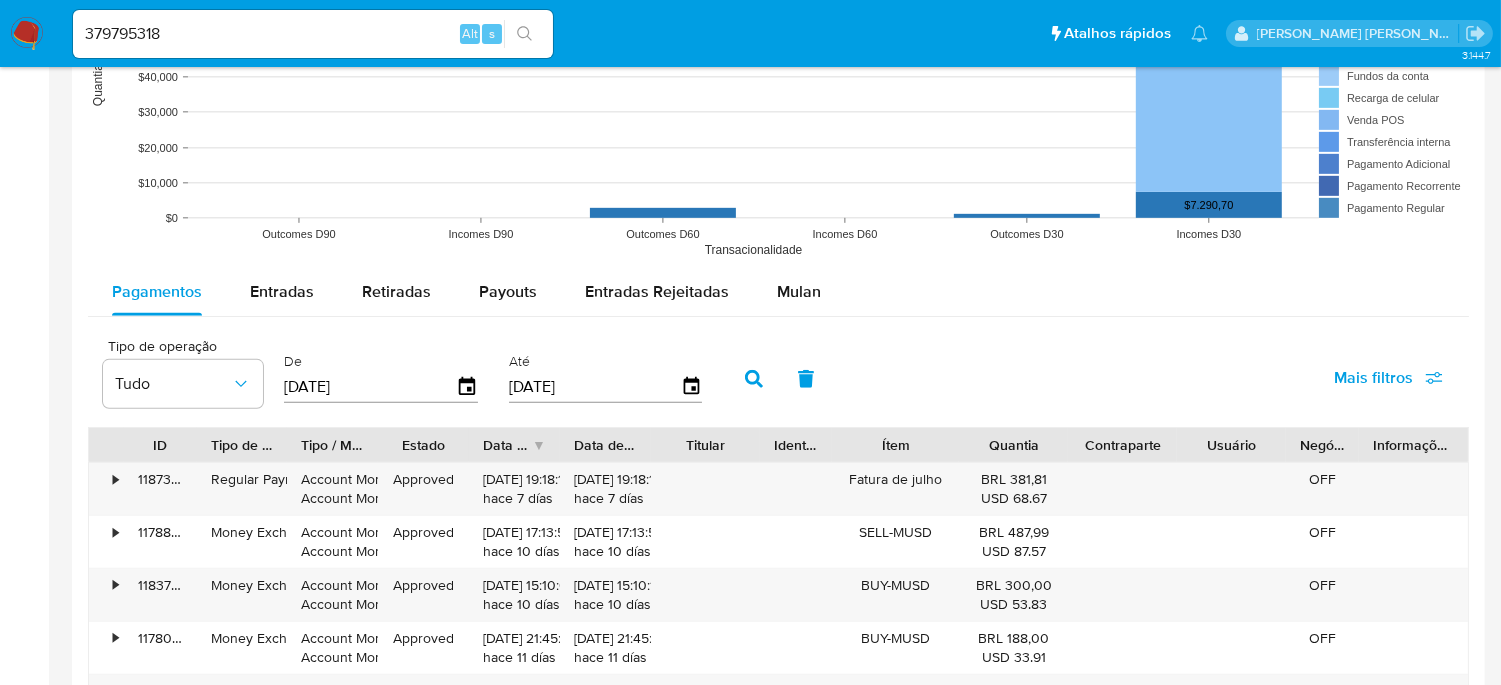click on "[DATE]" at bounding box center [370, 387] 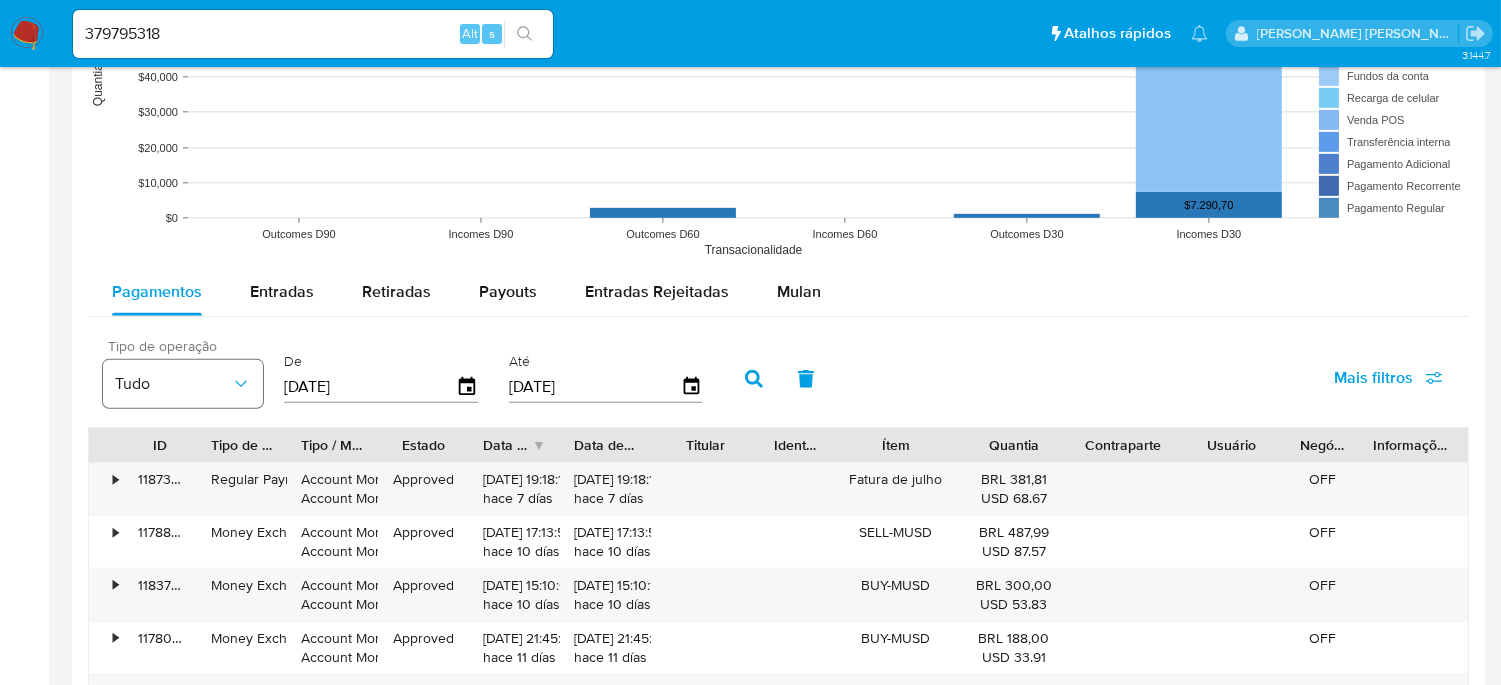 drag, startPoint x: 326, startPoint y: 387, endPoint x: 236, endPoint y: 391, distance: 90.088844 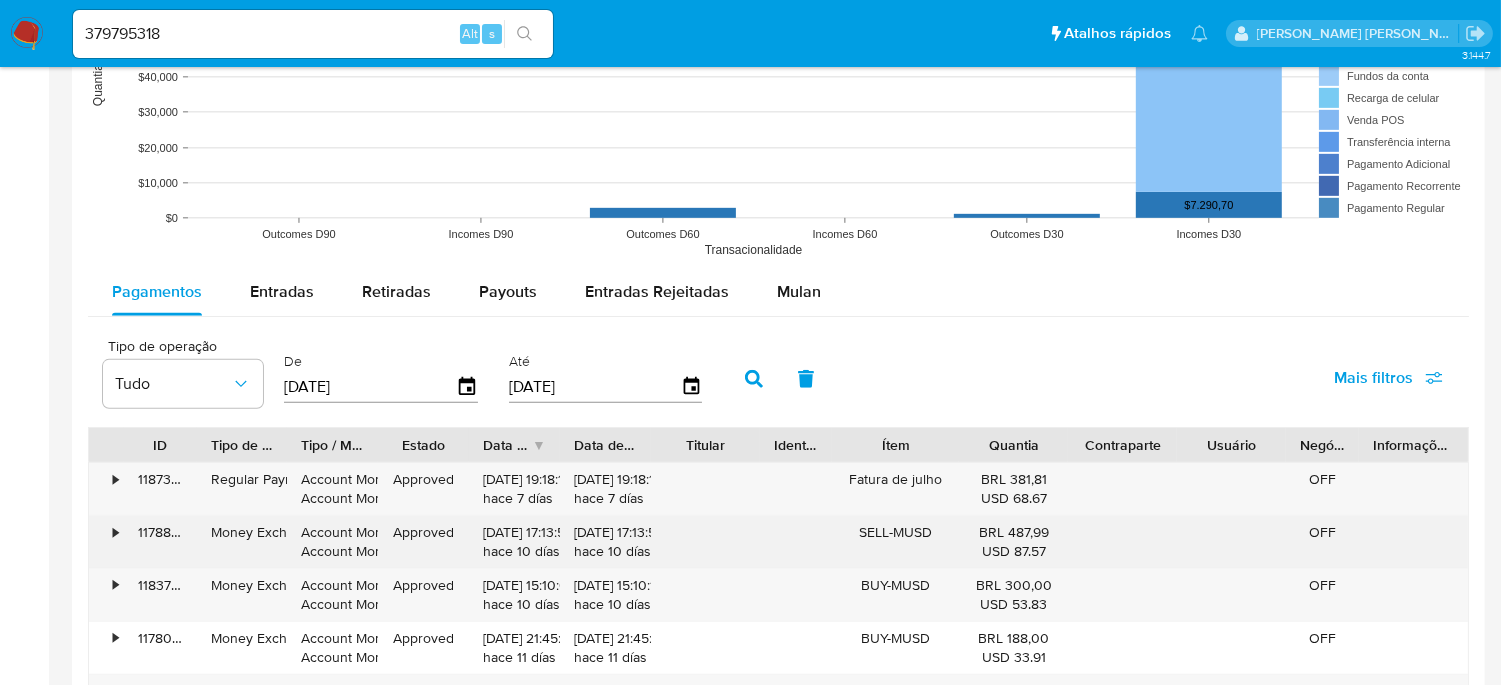 type on "02/02/5___" 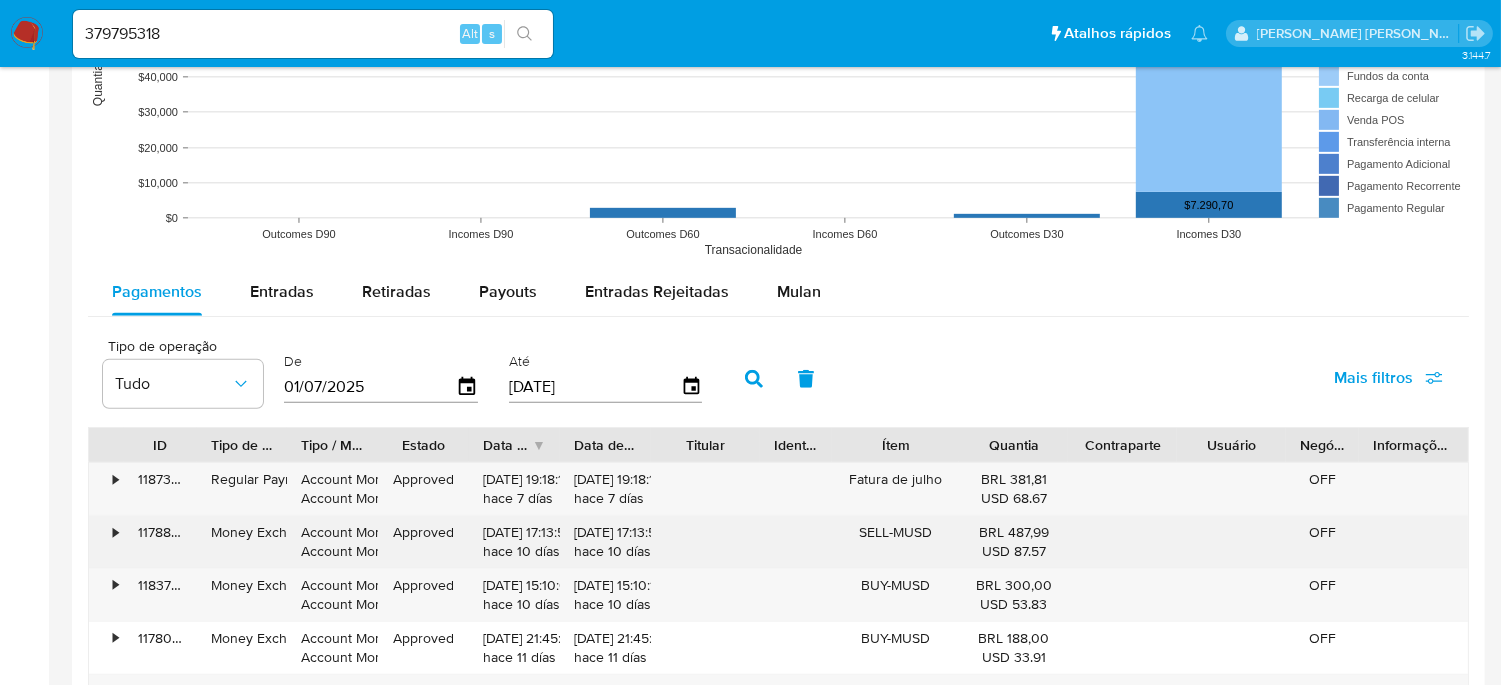 type on "01/07/2025" 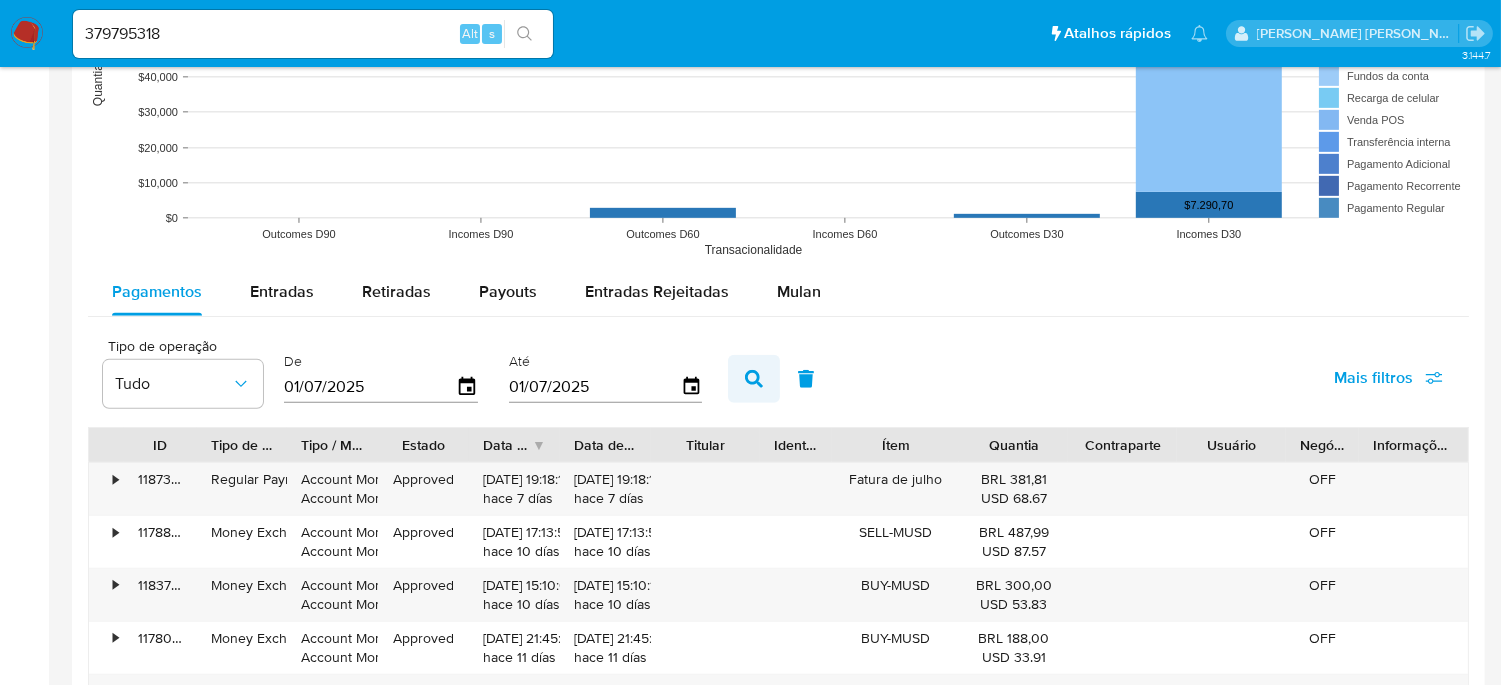 type on "01/07/2025" 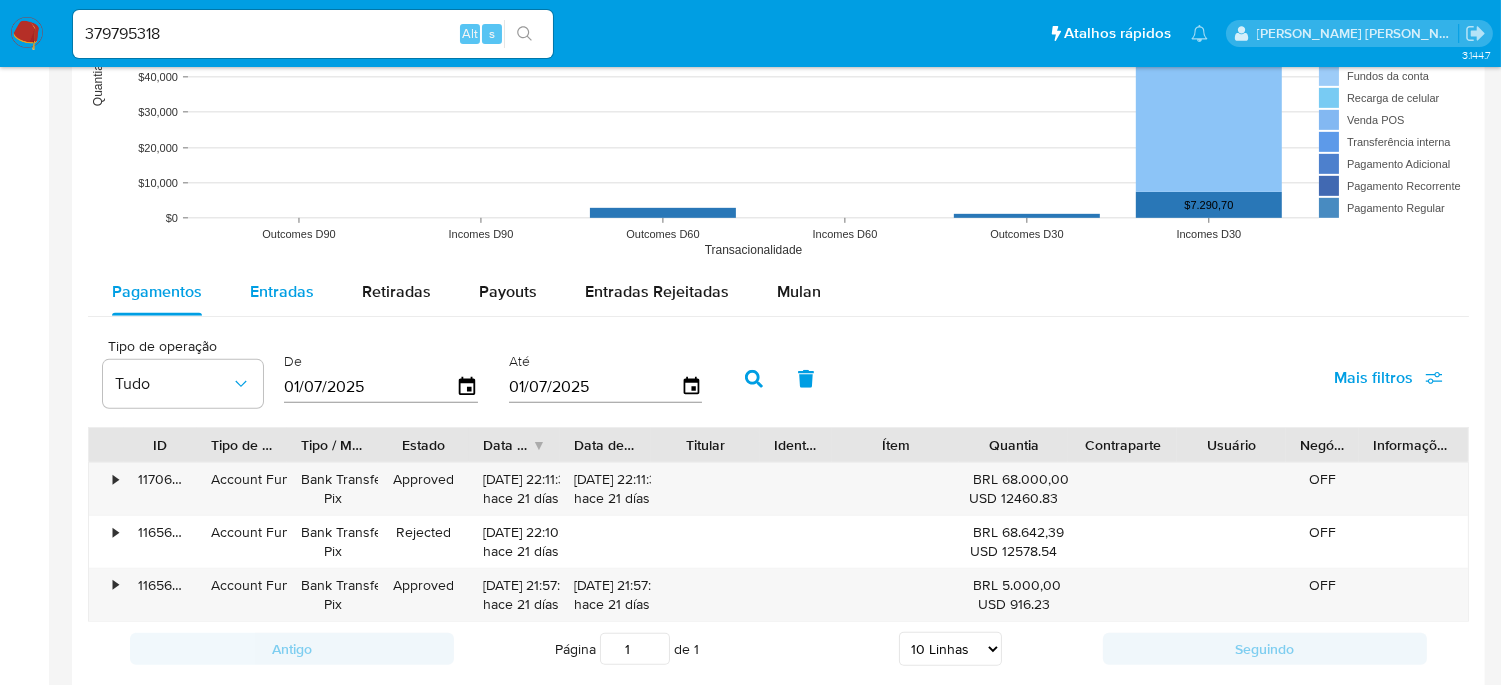 click on "Entradas" at bounding box center [282, 291] 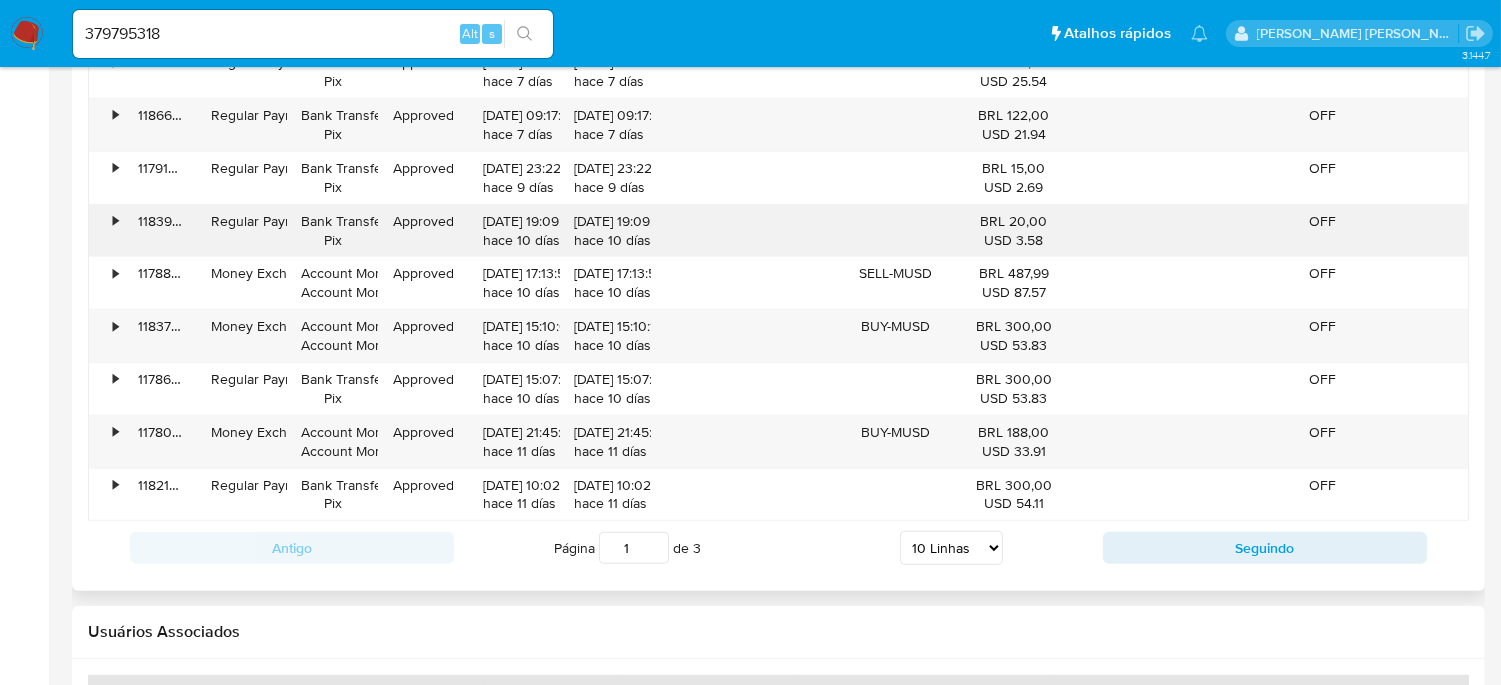 scroll, scrollTop: 2074, scrollLeft: 0, axis: vertical 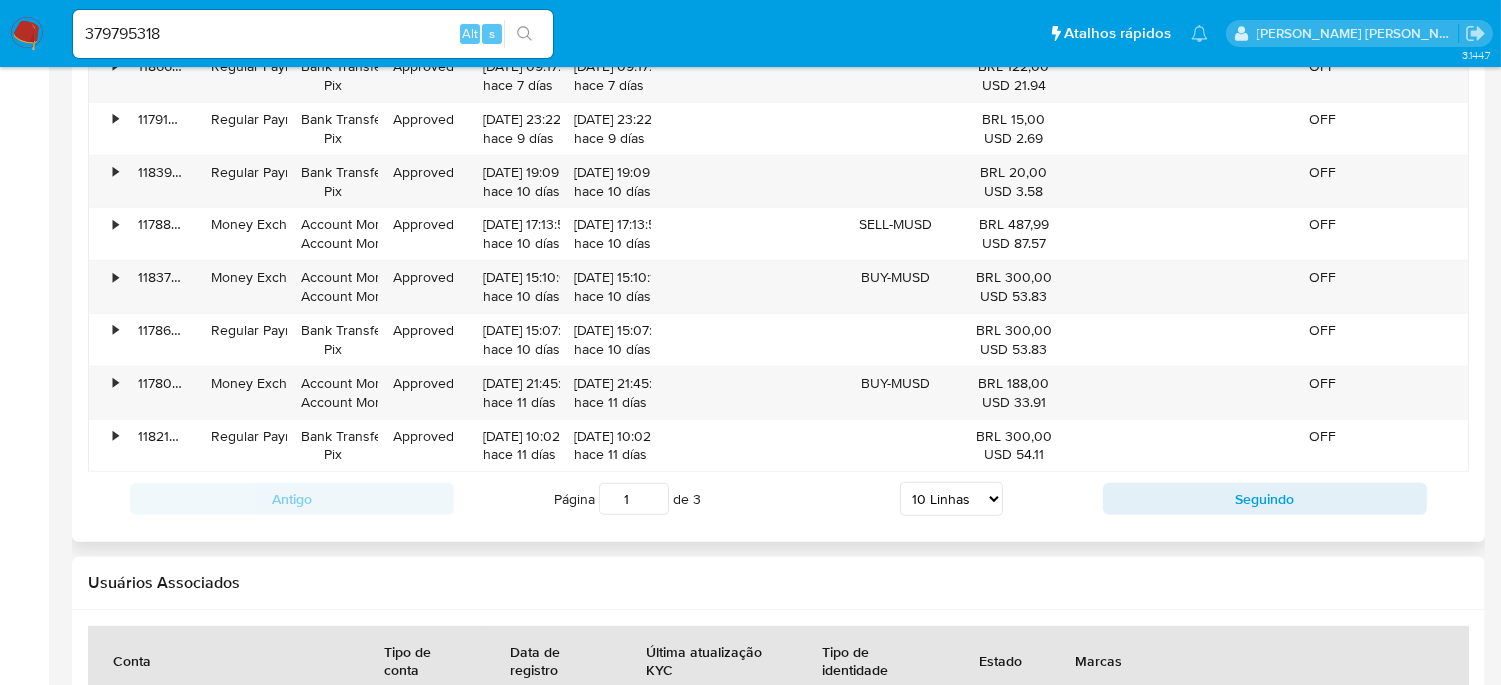 type 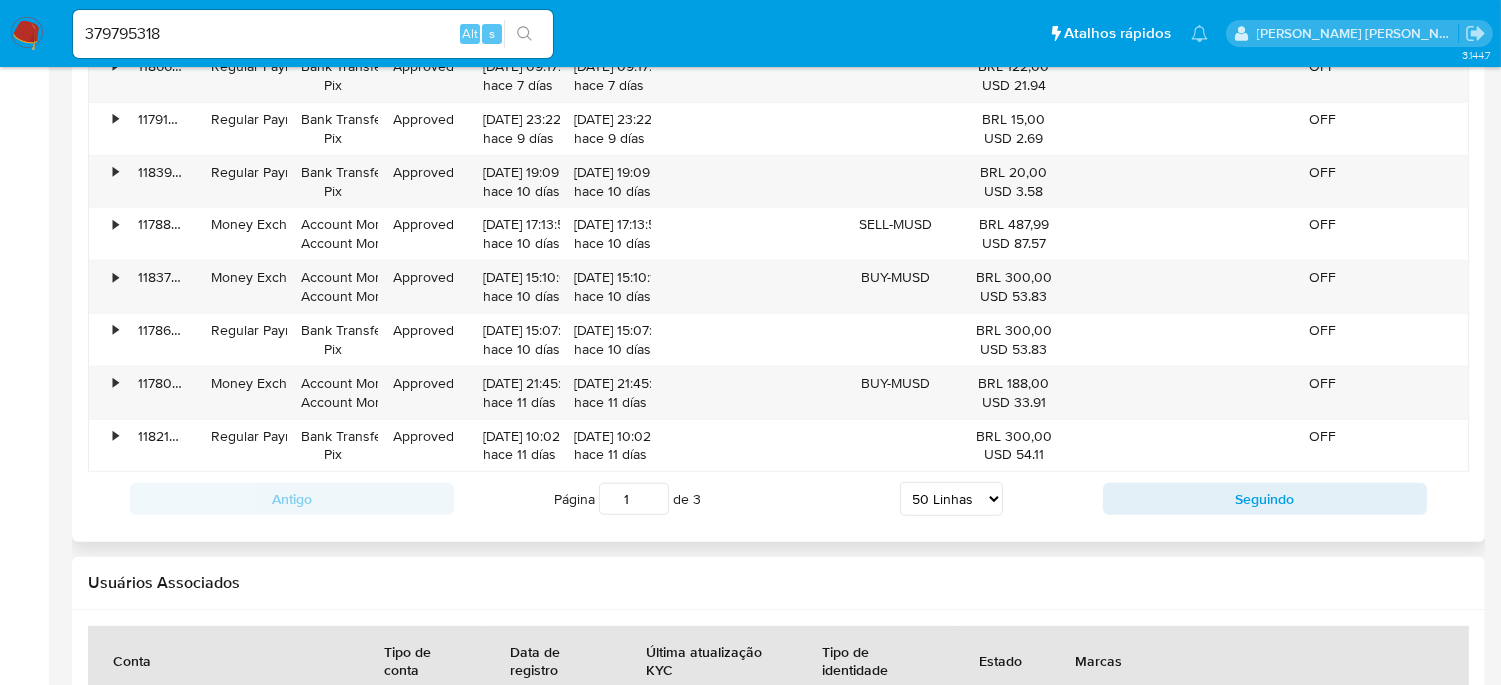 click on "5   Linhas 10   Linhas 20   Linhas 25   Linhas 50   Linhas 100   Linhas" at bounding box center [951, 499] 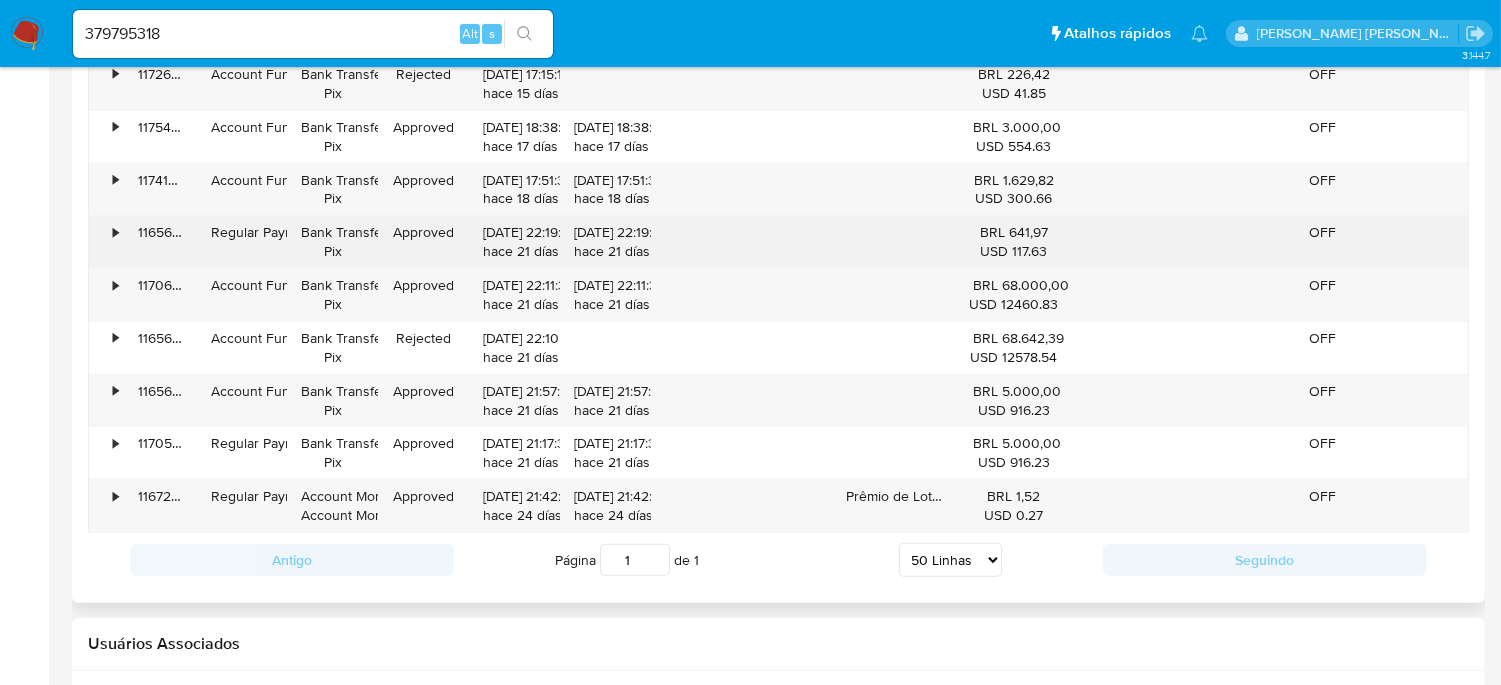scroll, scrollTop: 2852, scrollLeft: 0, axis: vertical 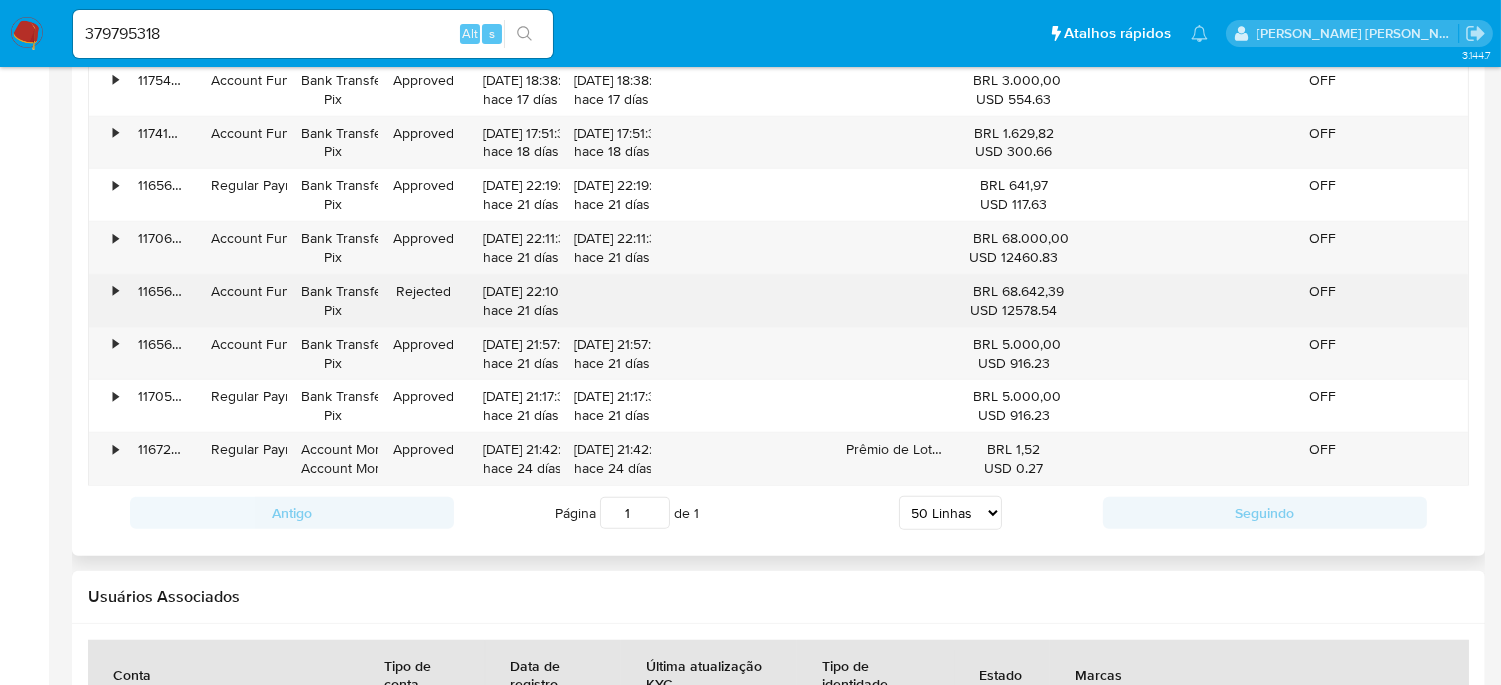 drag, startPoint x: 1004, startPoint y: 290, endPoint x: 1056, endPoint y: 293, distance: 52.086468 